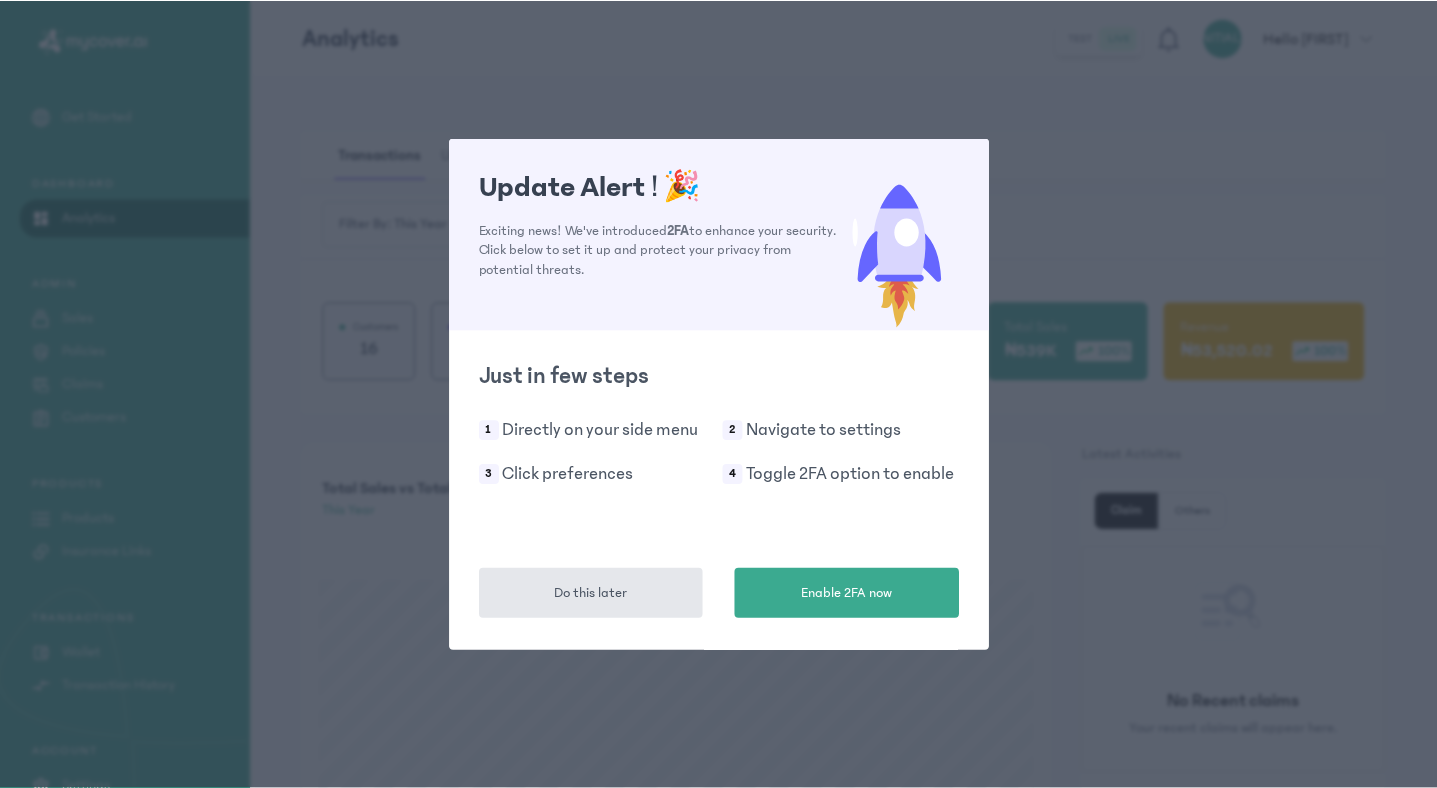 scroll, scrollTop: 0, scrollLeft: 0, axis: both 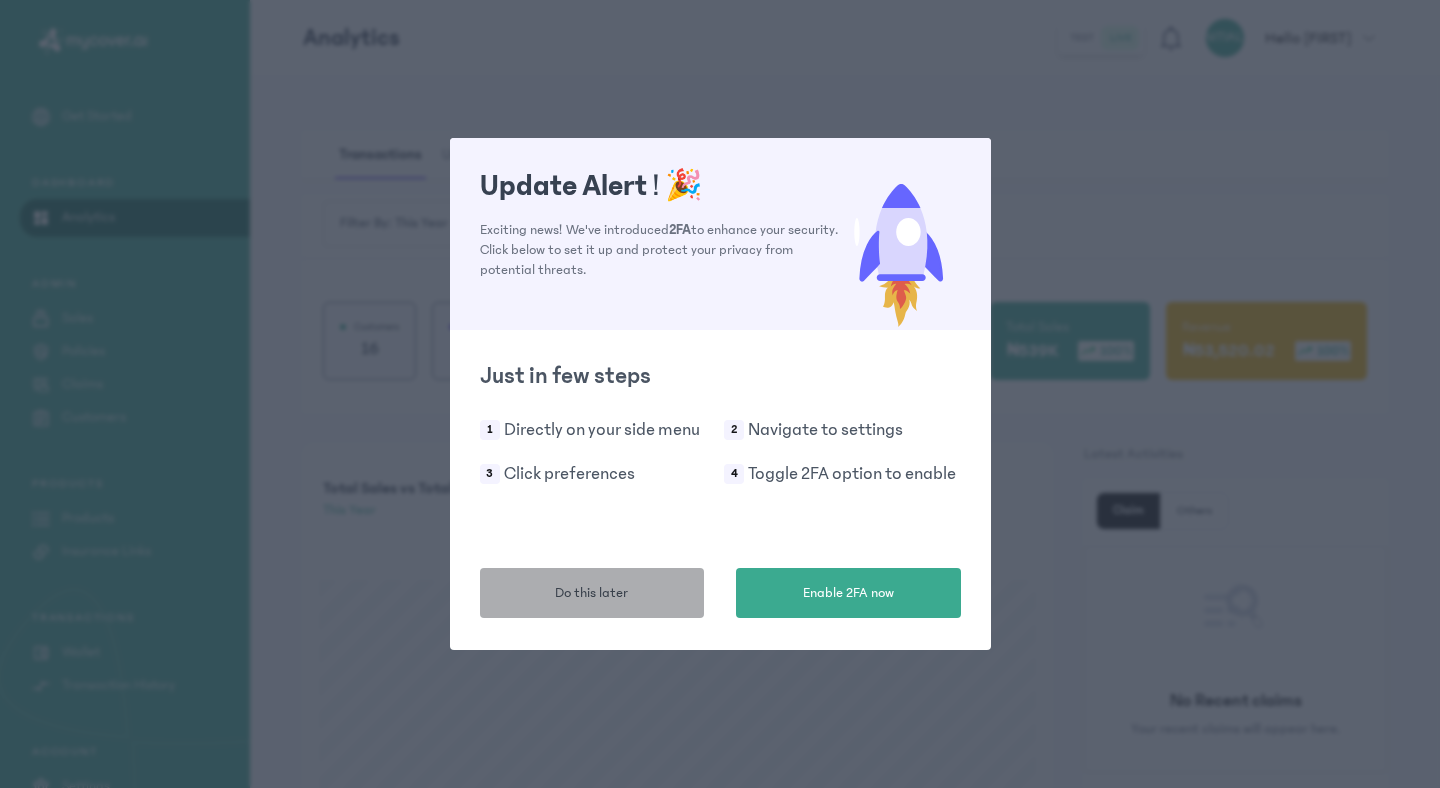 click on "Do this later" at bounding box center [591, 593] 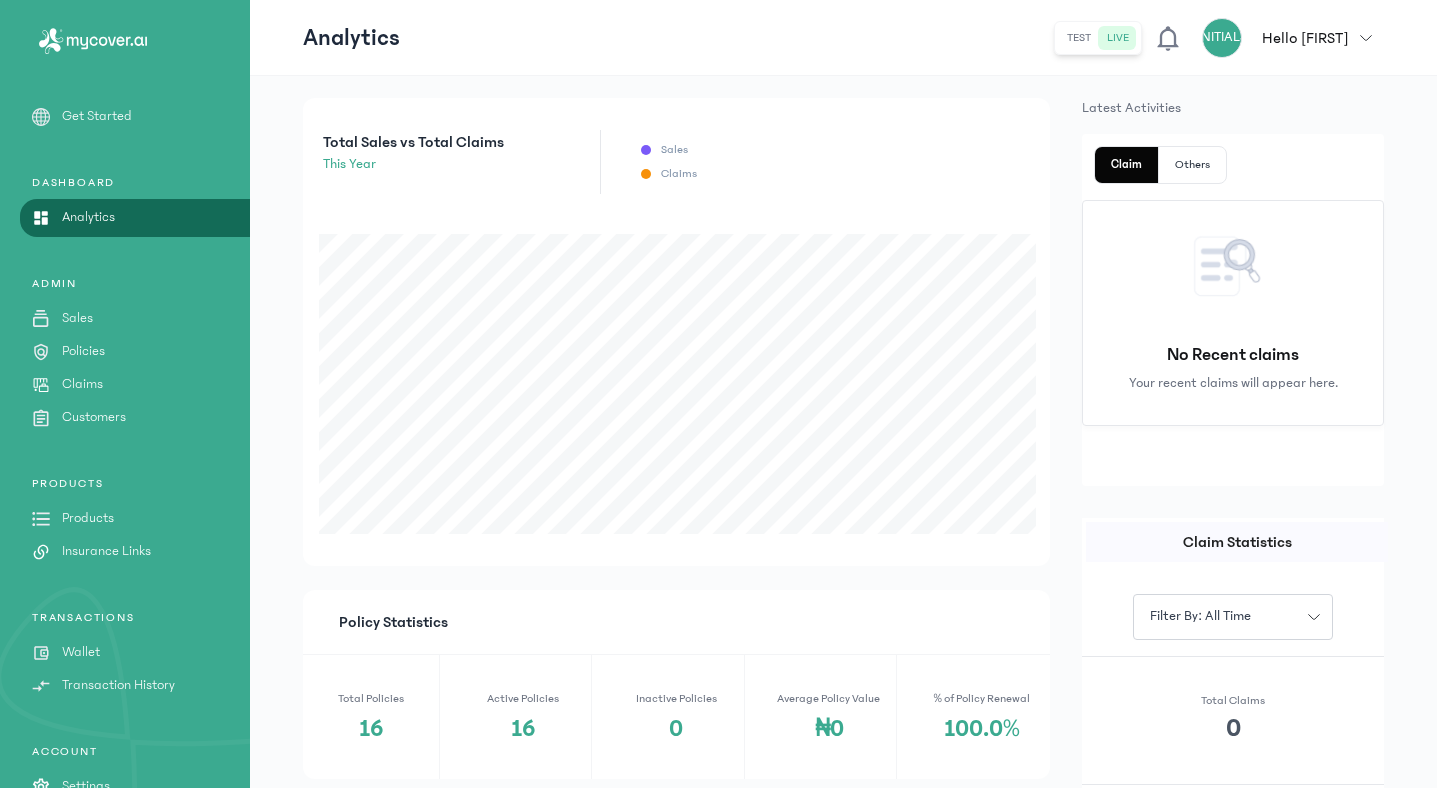 scroll, scrollTop: 0, scrollLeft: 0, axis: both 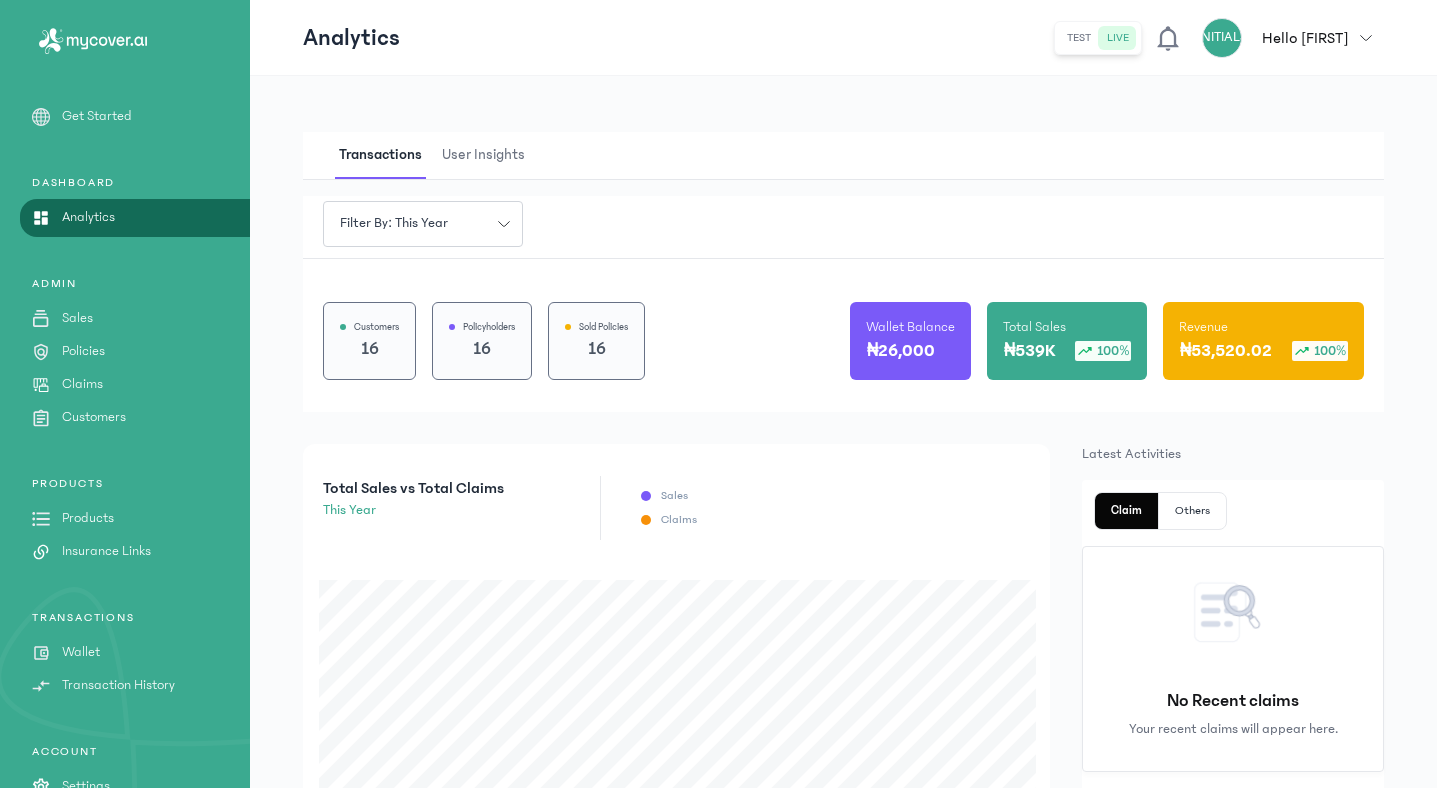 click on "Wallet" at bounding box center (81, 652) 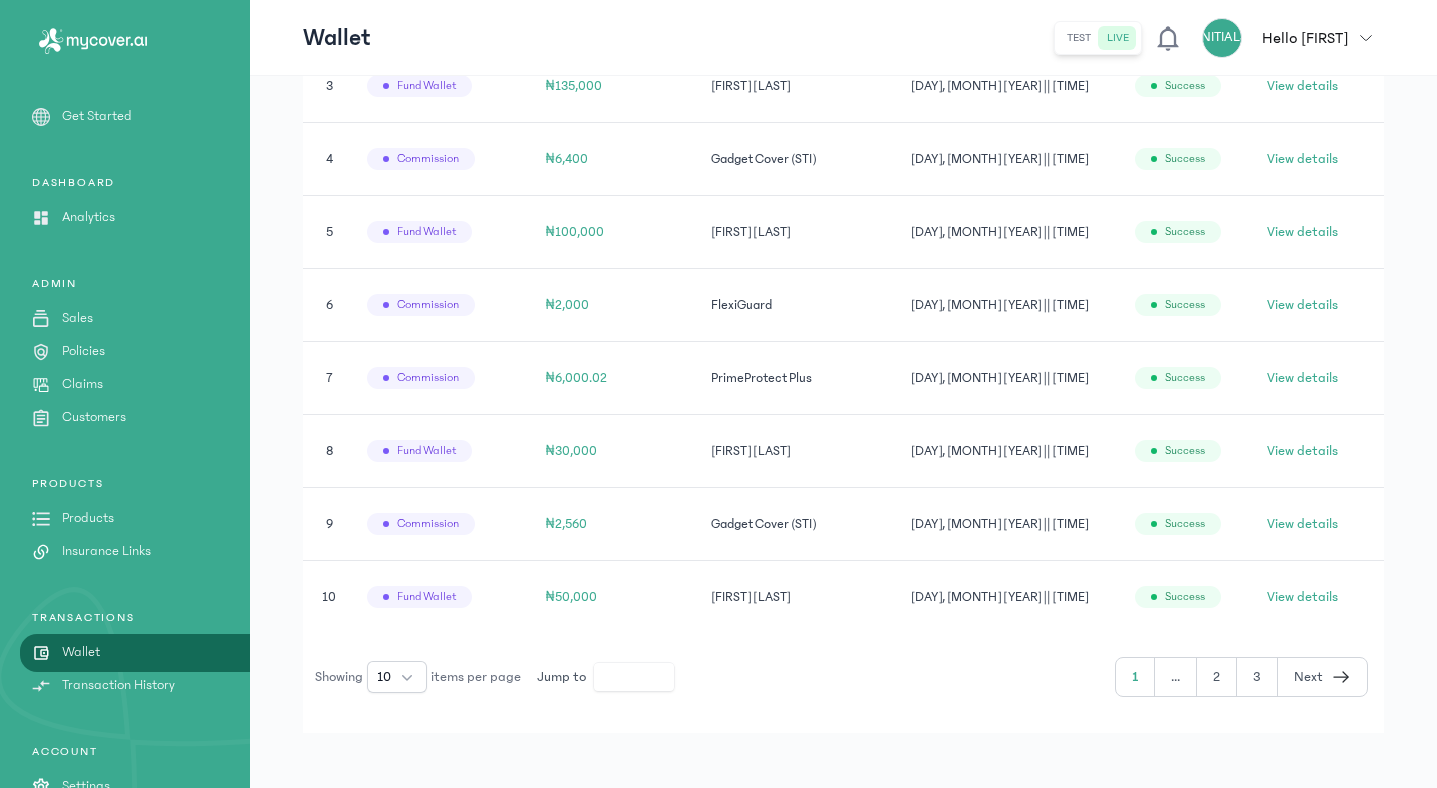 scroll, scrollTop: 692, scrollLeft: 0, axis: vertical 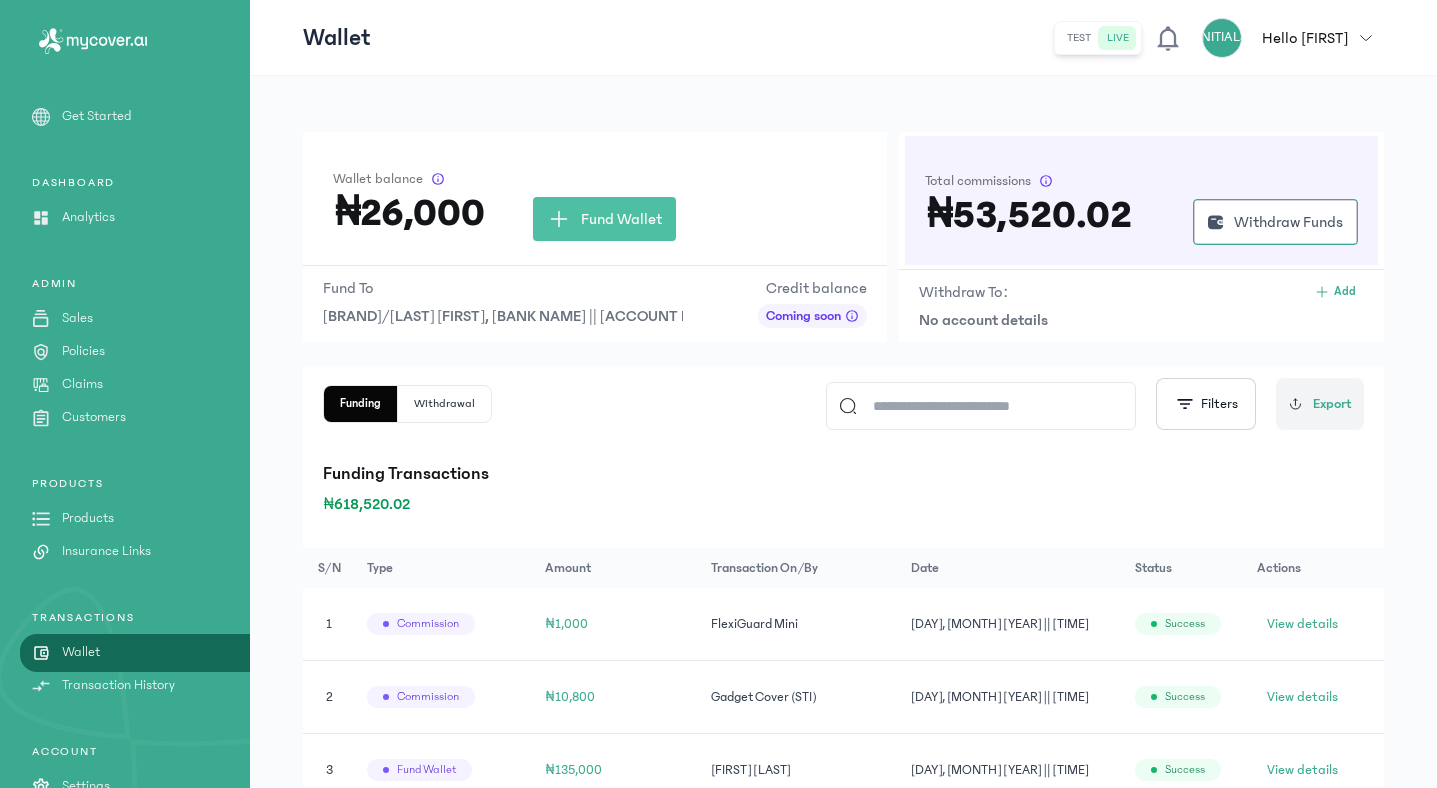 click 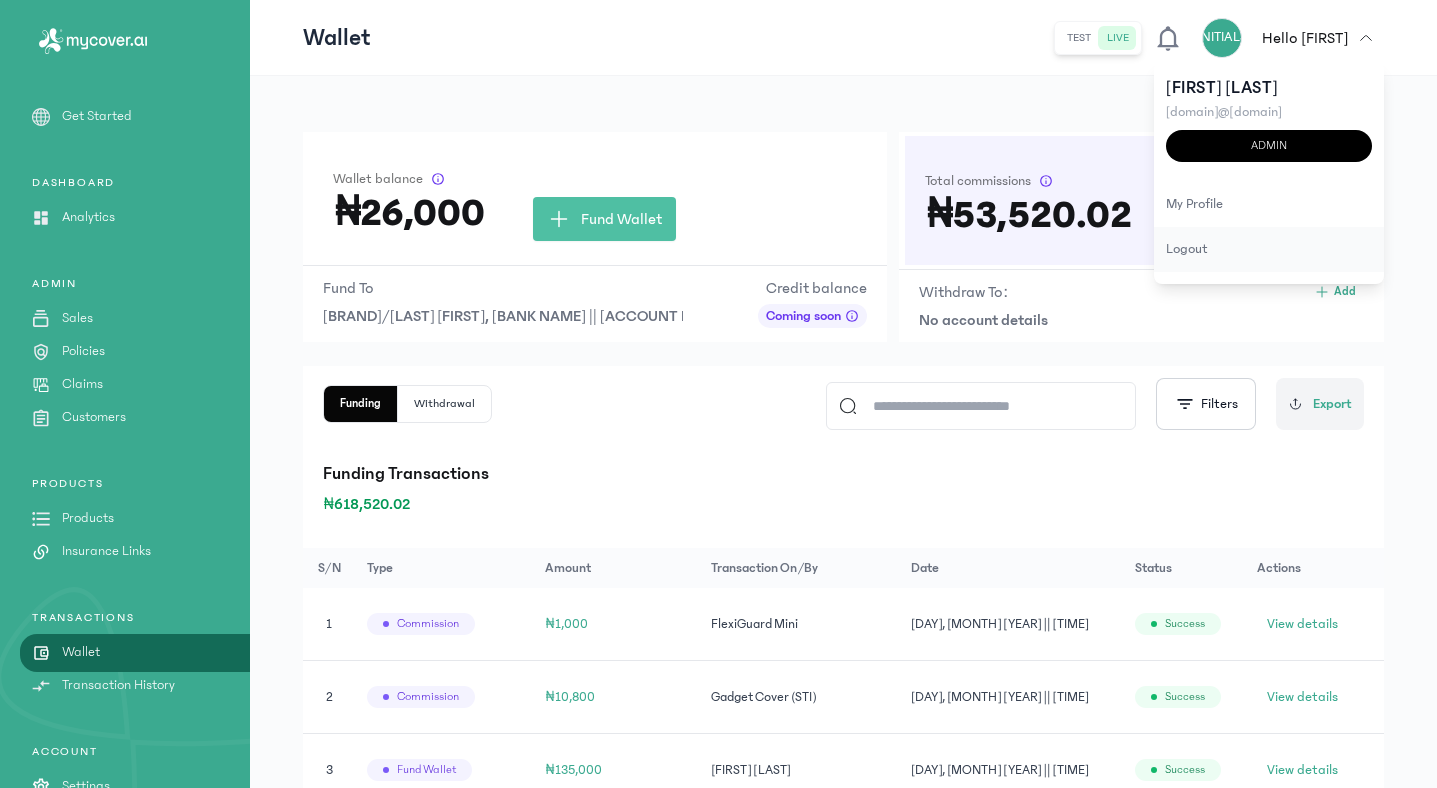 click on "logout" 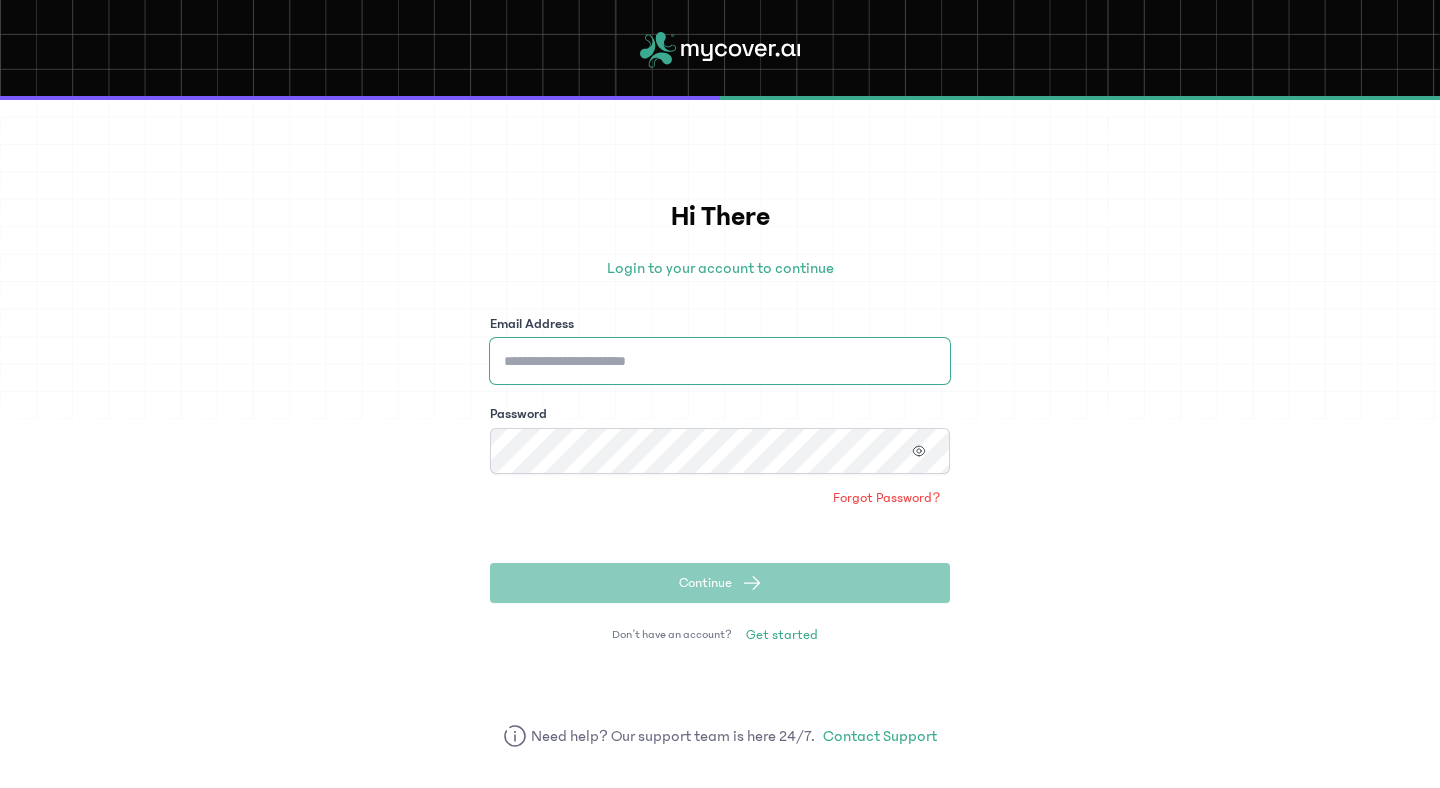 click on "Email Address" at bounding box center [720, 361] 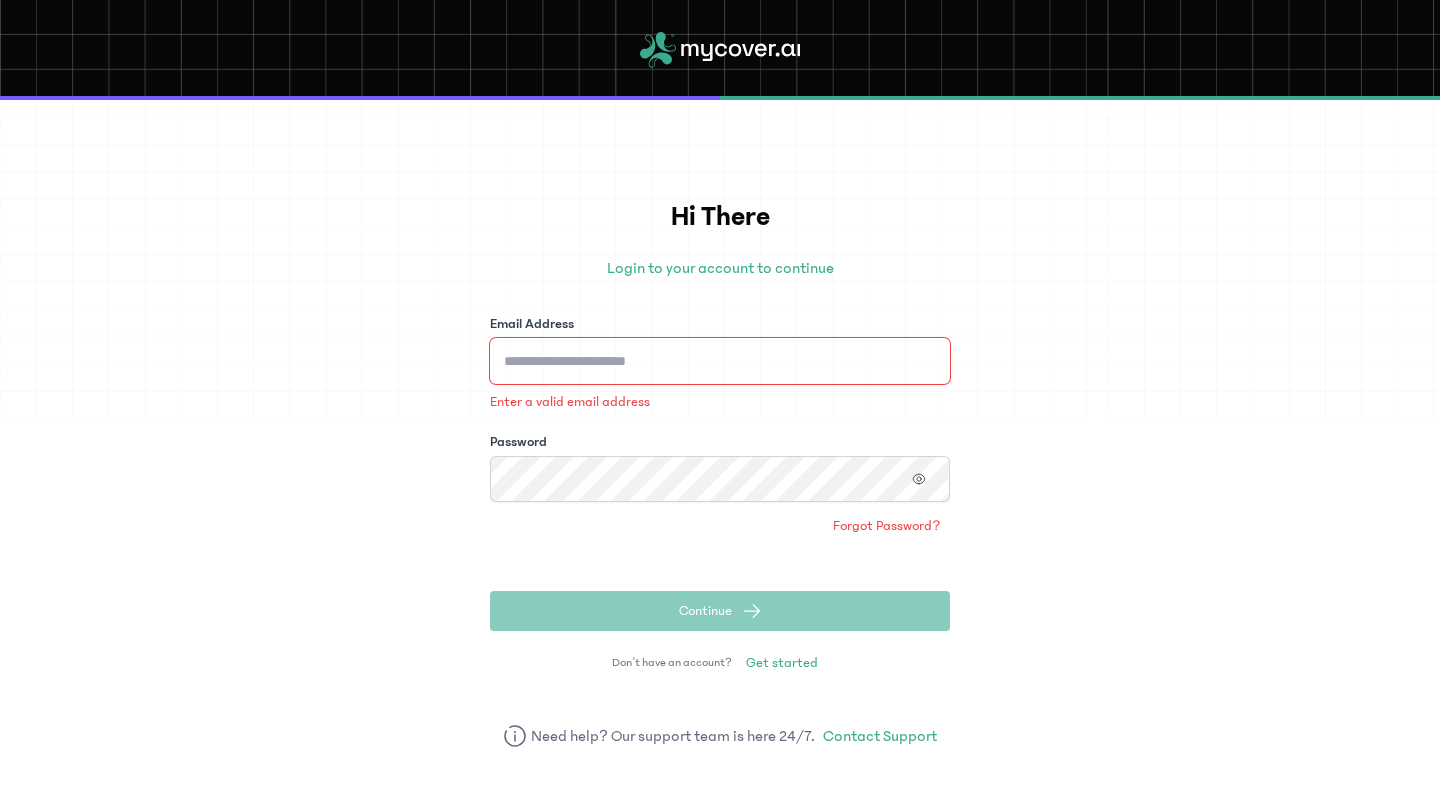 type on "**********" 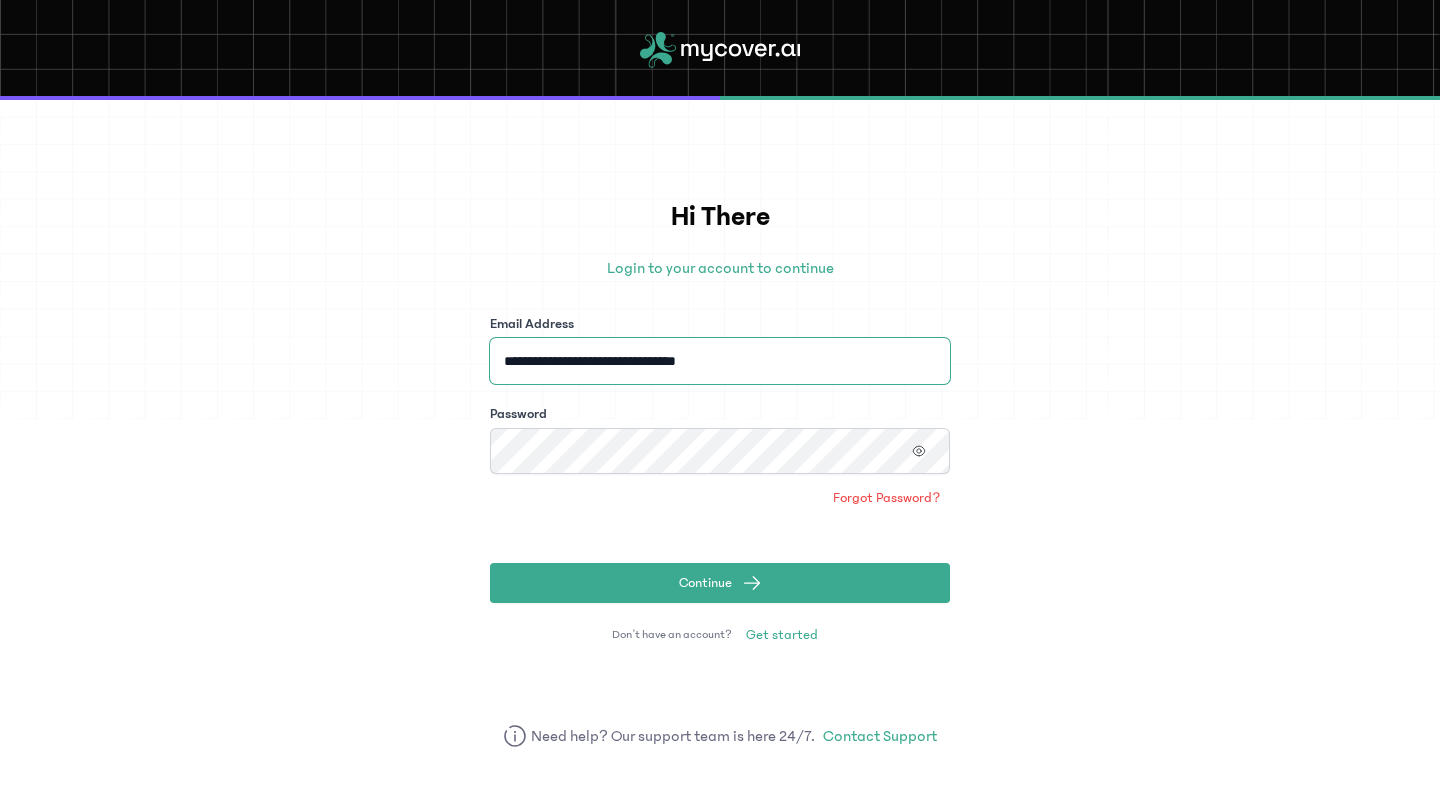 click on "Continue" 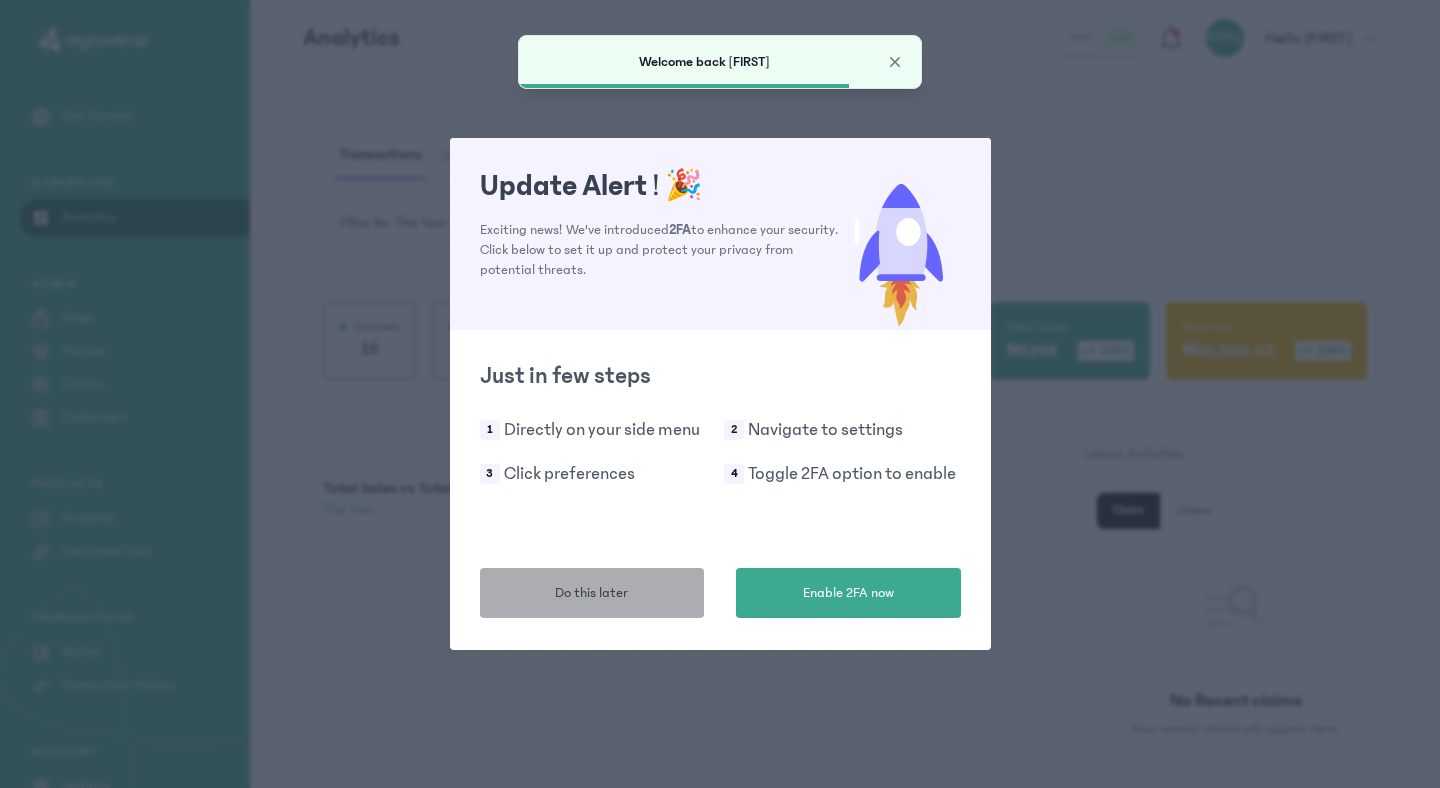 click on "Do this later" at bounding box center [592, 593] 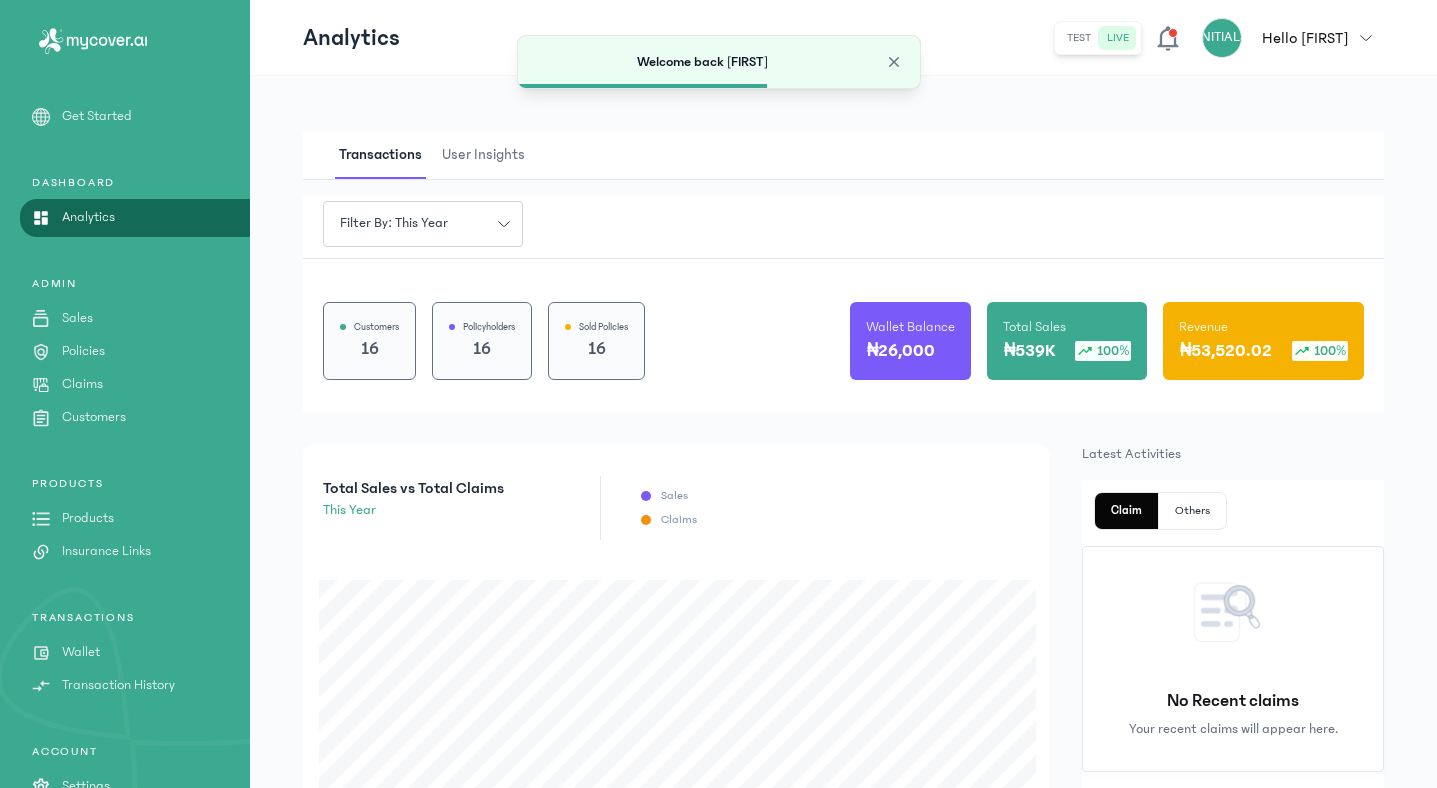 scroll, scrollTop: 70, scrollLeft: 0, axis: vertical 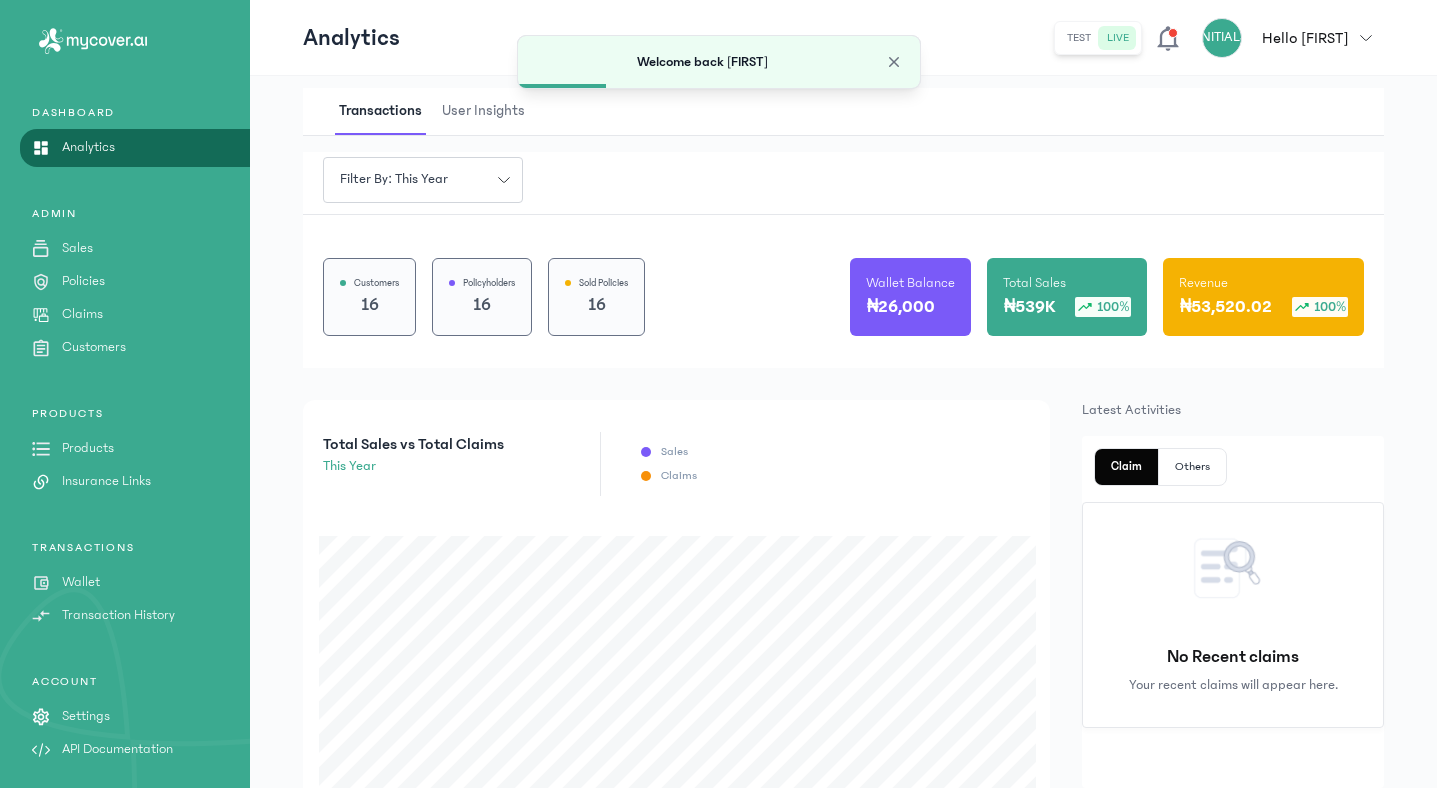 click on "Products" at bounding box center (88, 448) 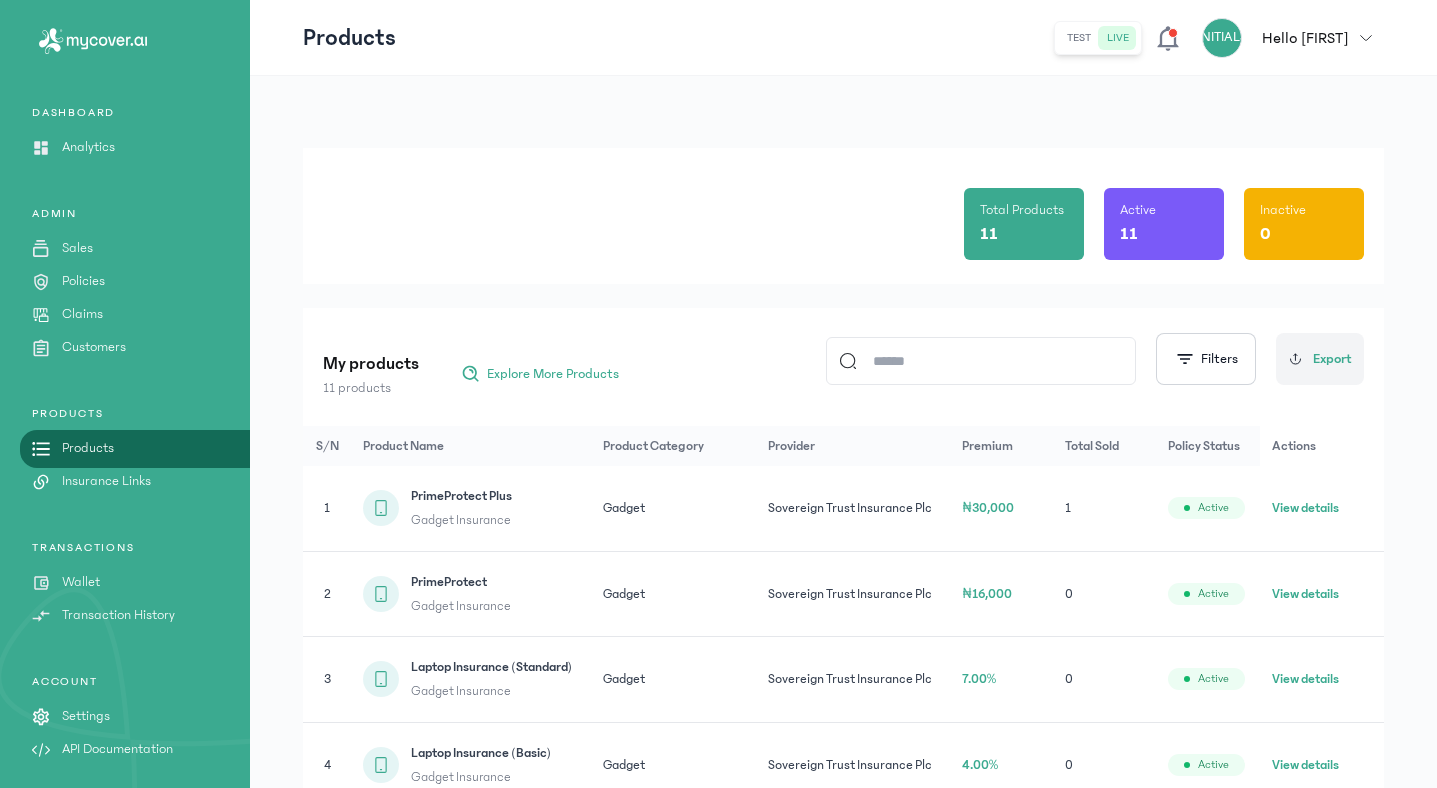 click on "My products 11 products  Explore More Products
Filters
Export" at bounding box center (843, 359) 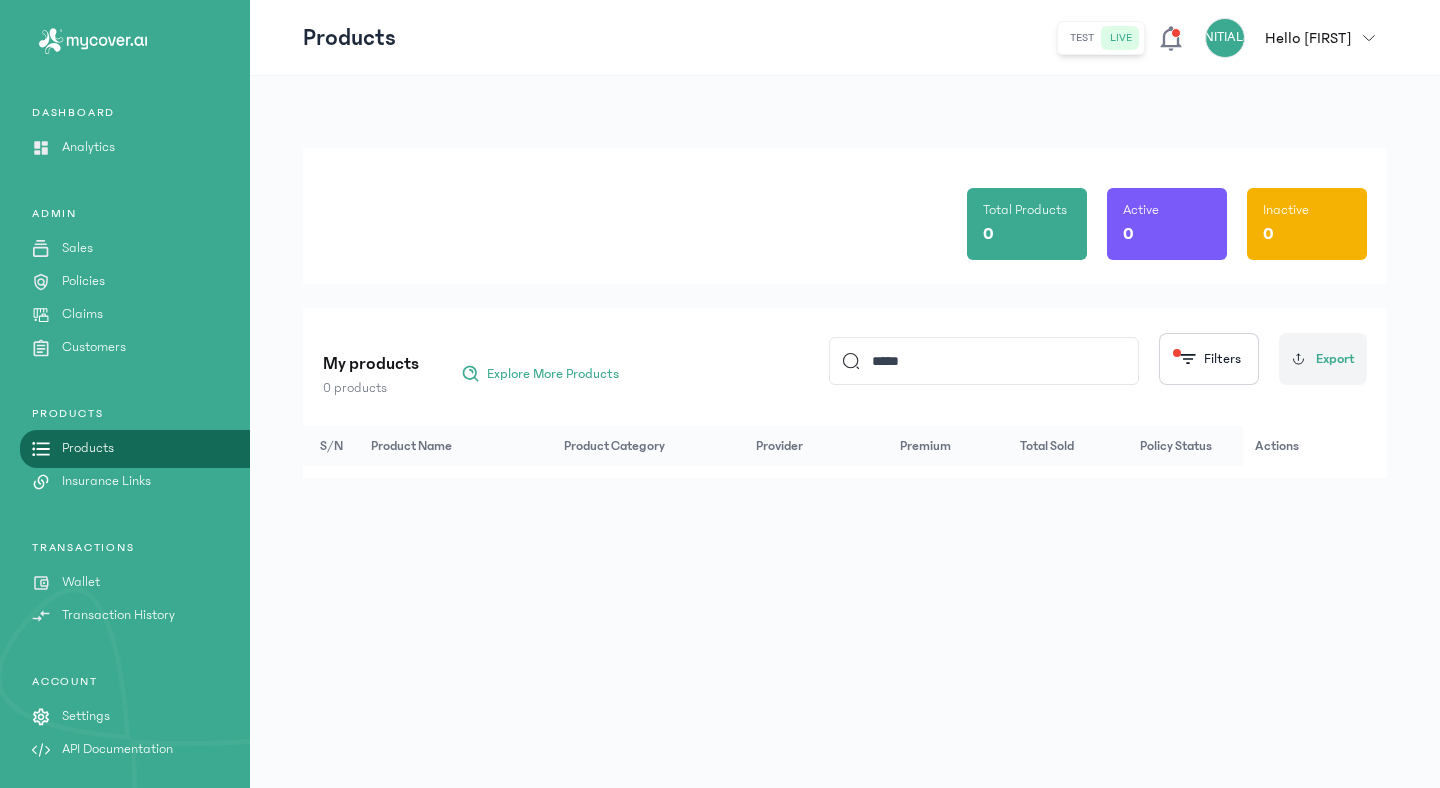 type on "*****" 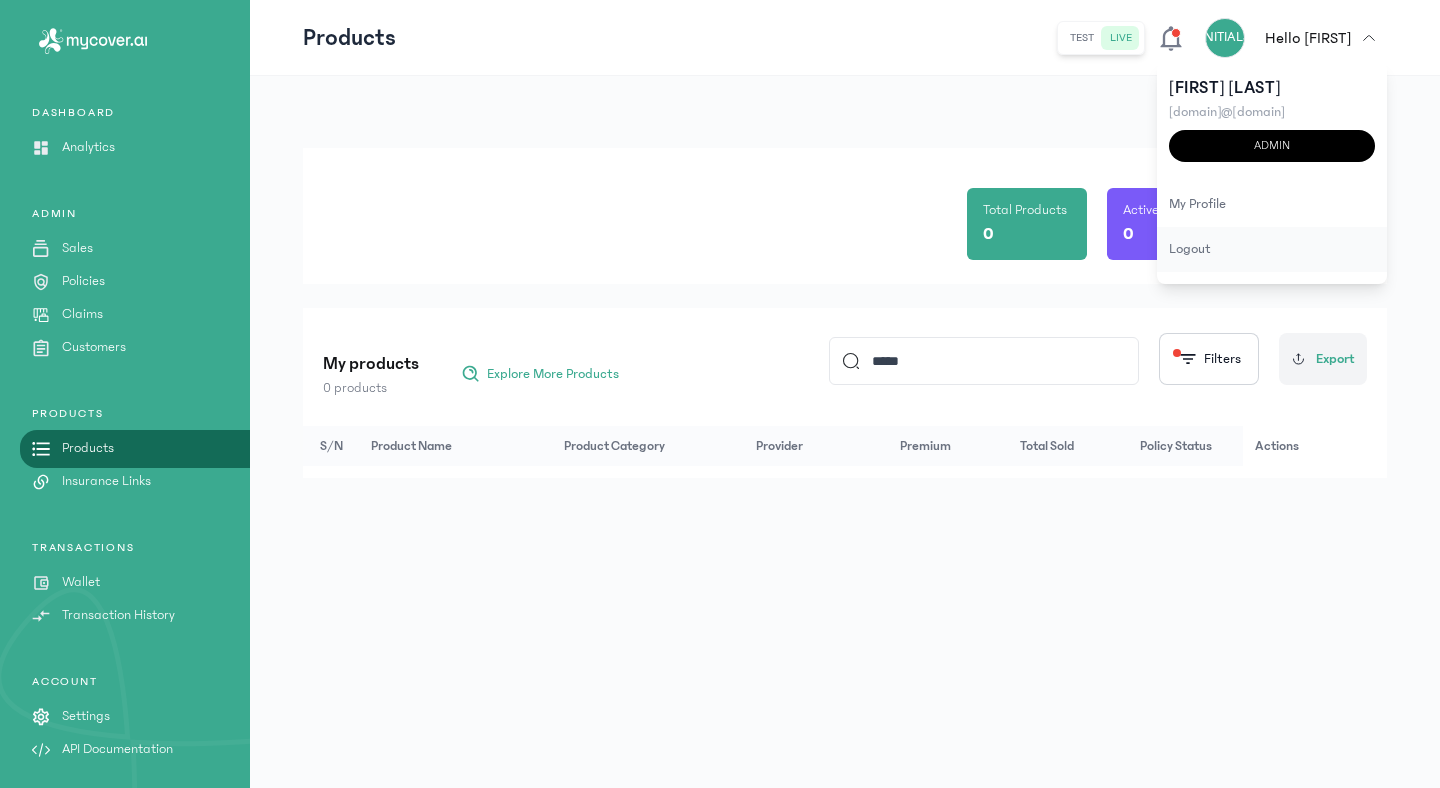 click on "logout" 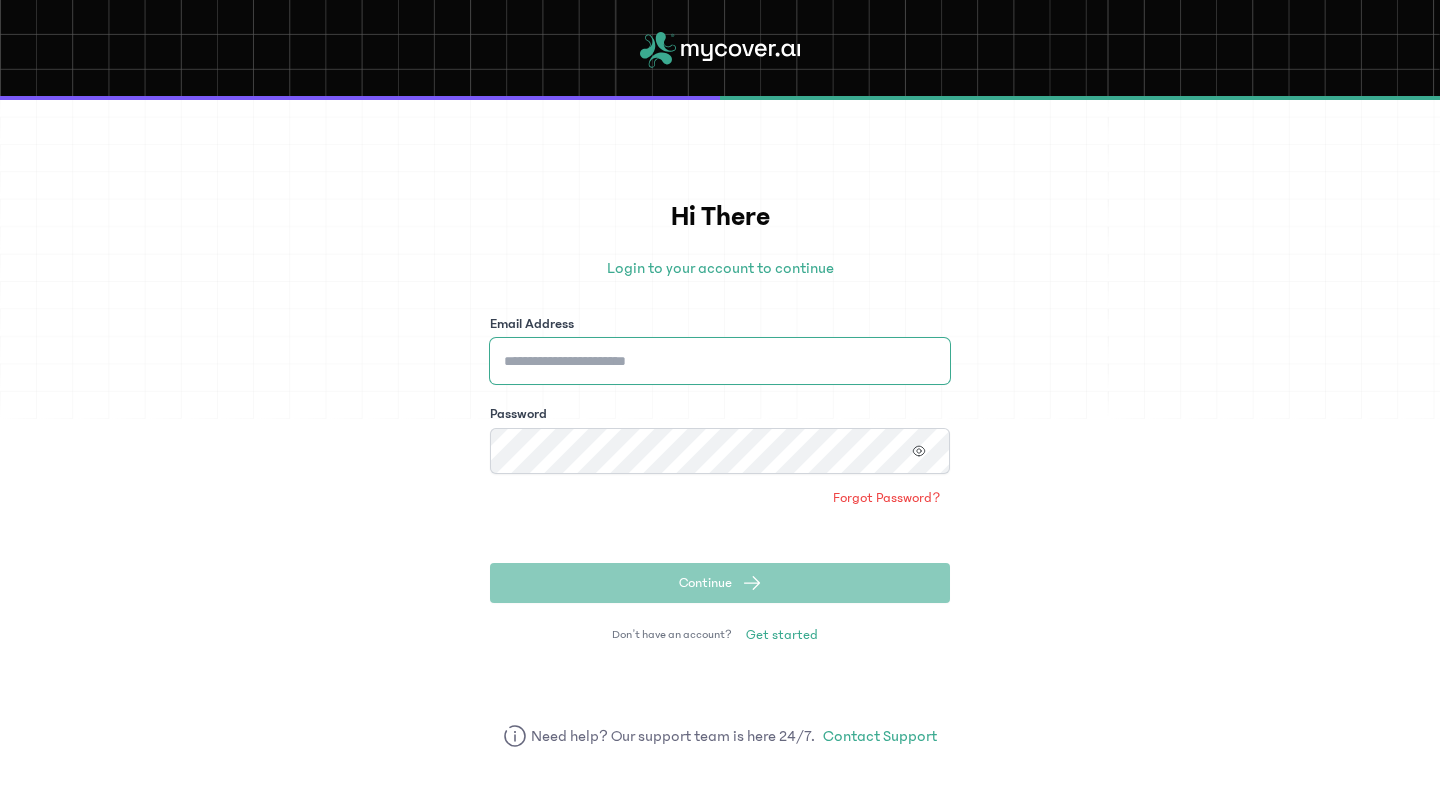 click on "Email Address" at bounding box center (720, 361) 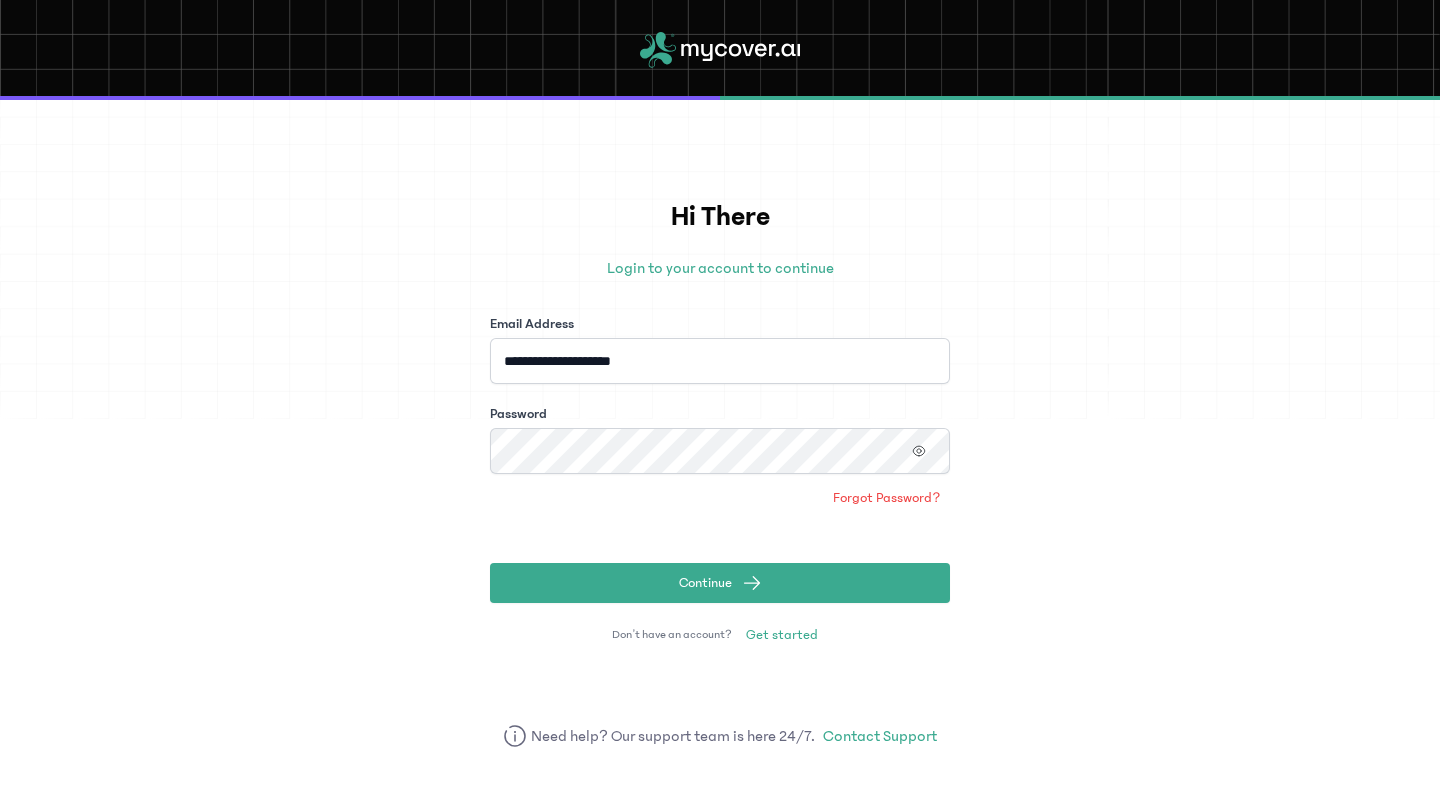 click on "Continue" 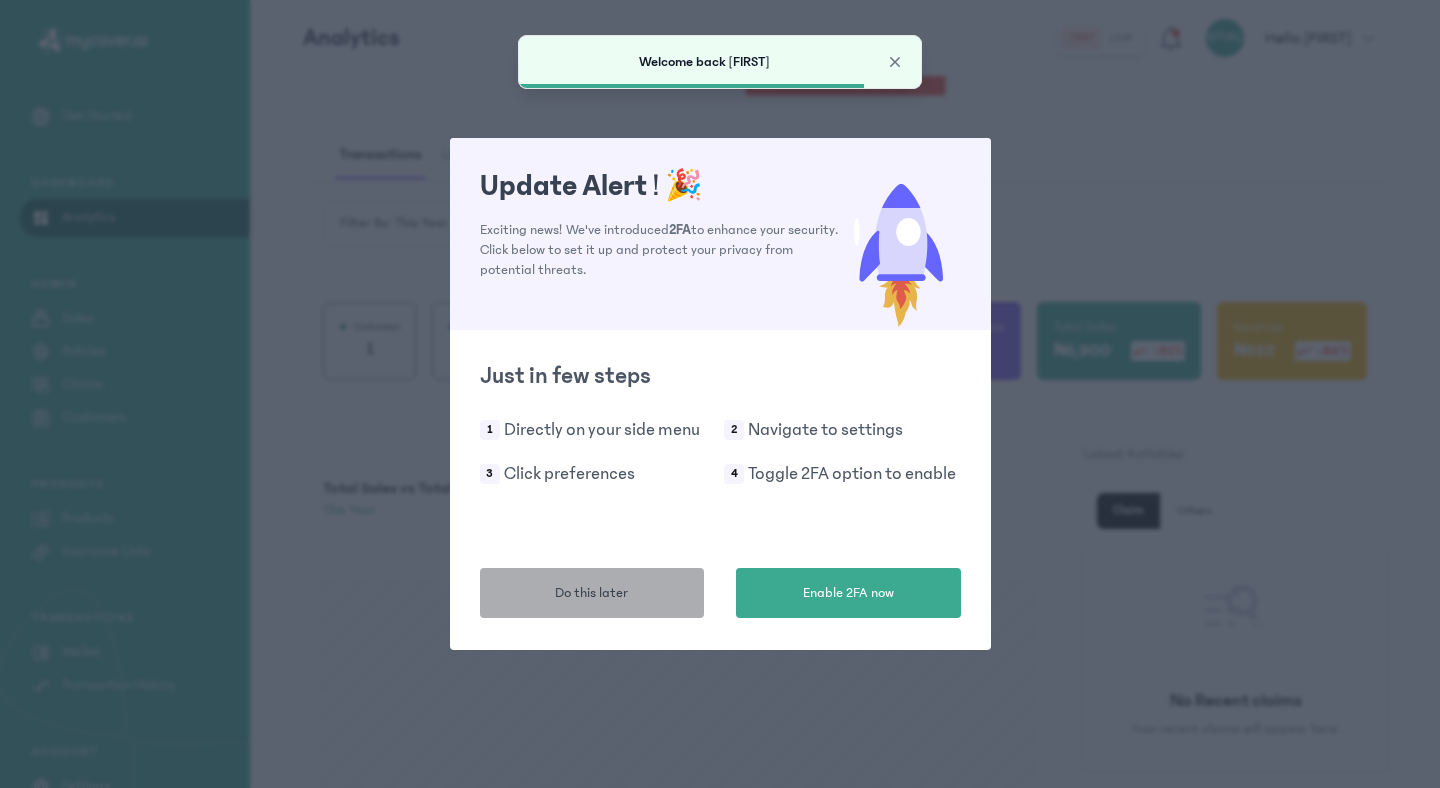 click on "Do this later" at bounding box center [592, 593] 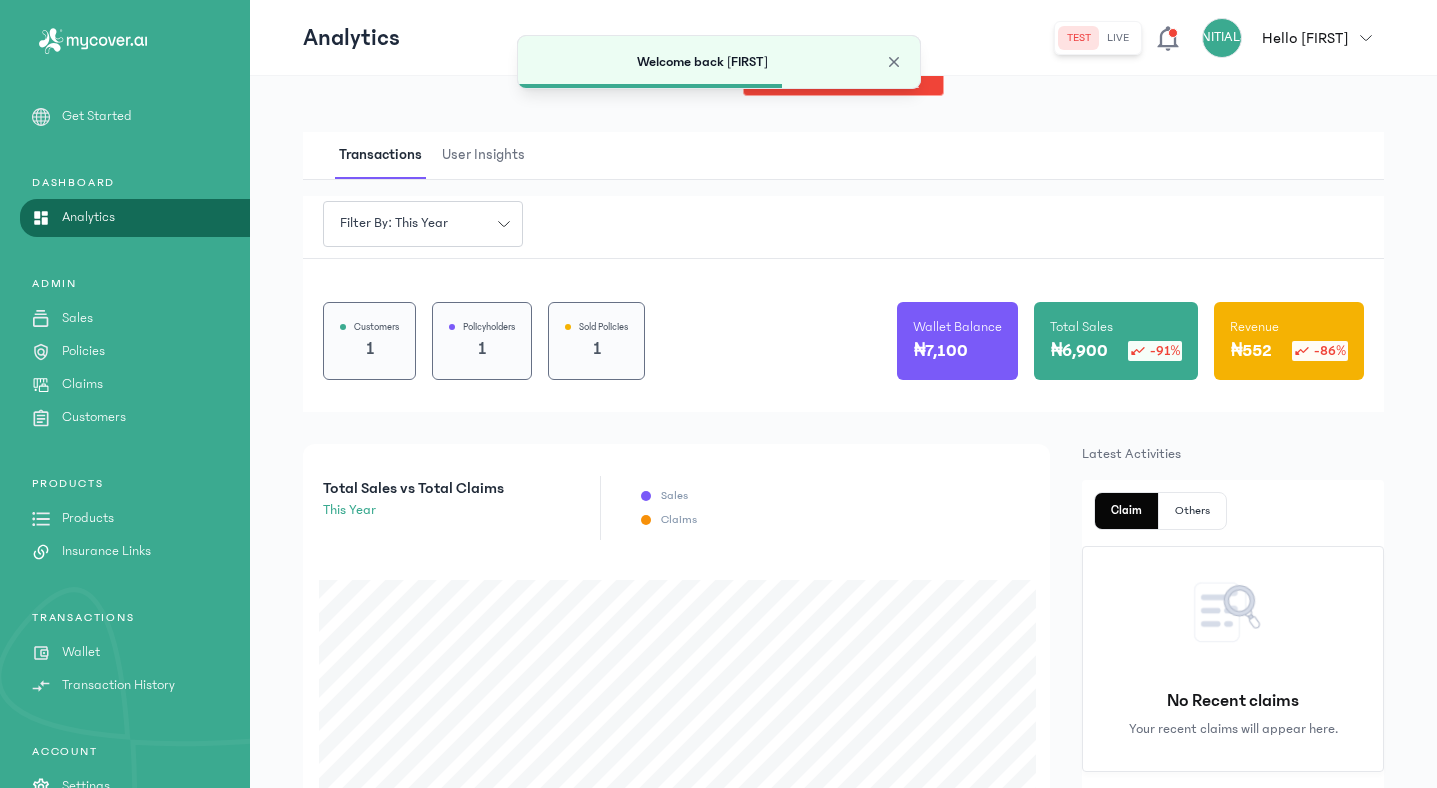 click on "Products" at bounding box center [88, 518] 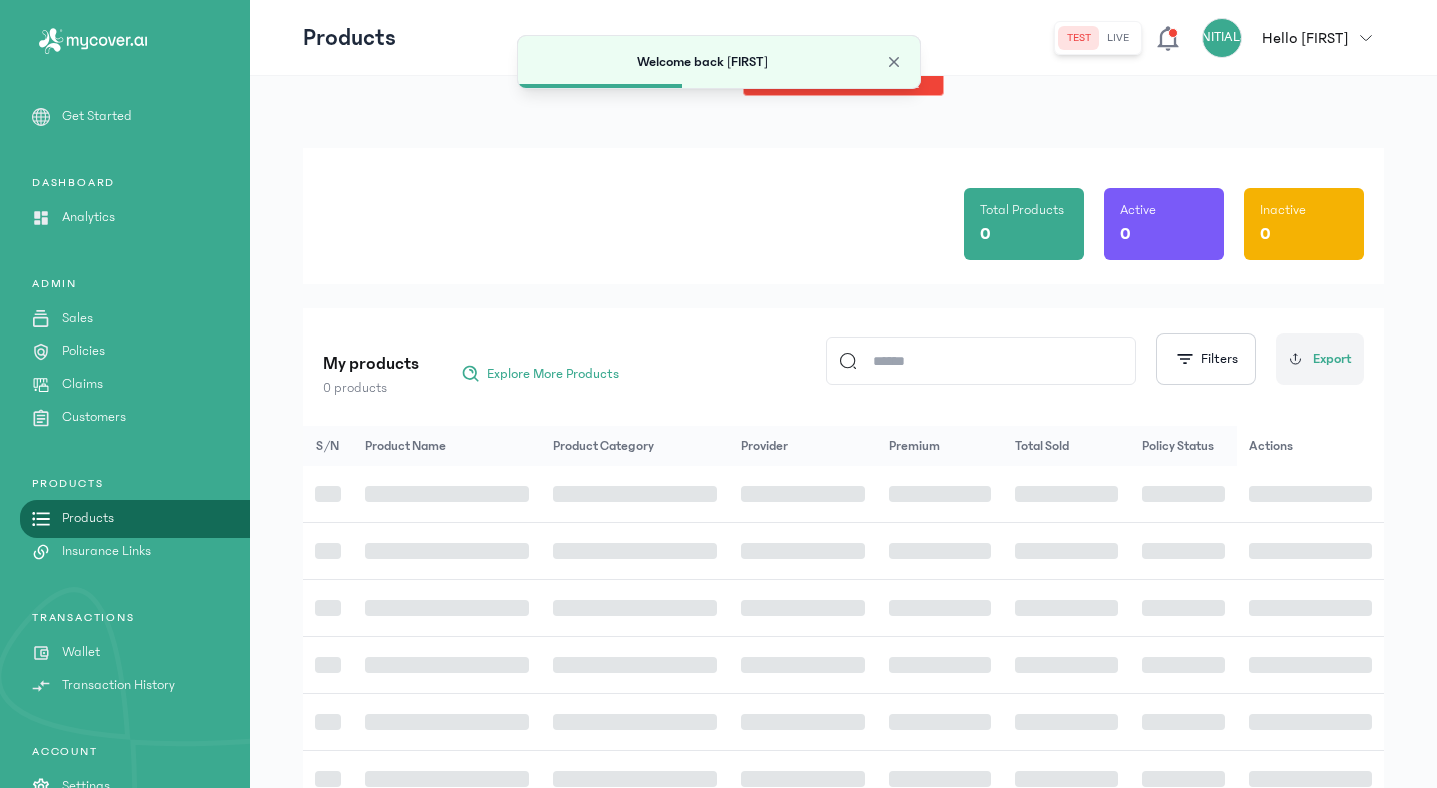 click 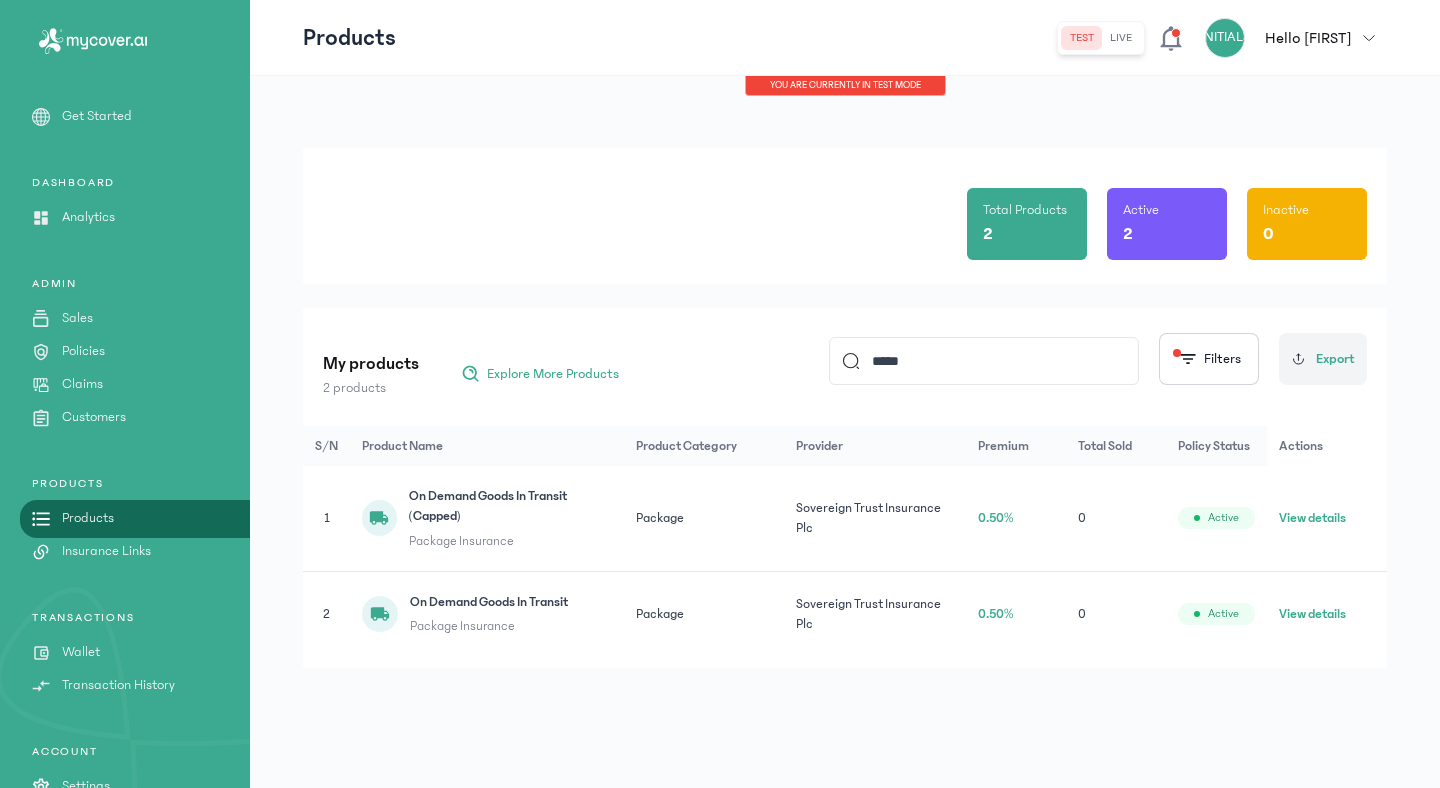 type on "*****" 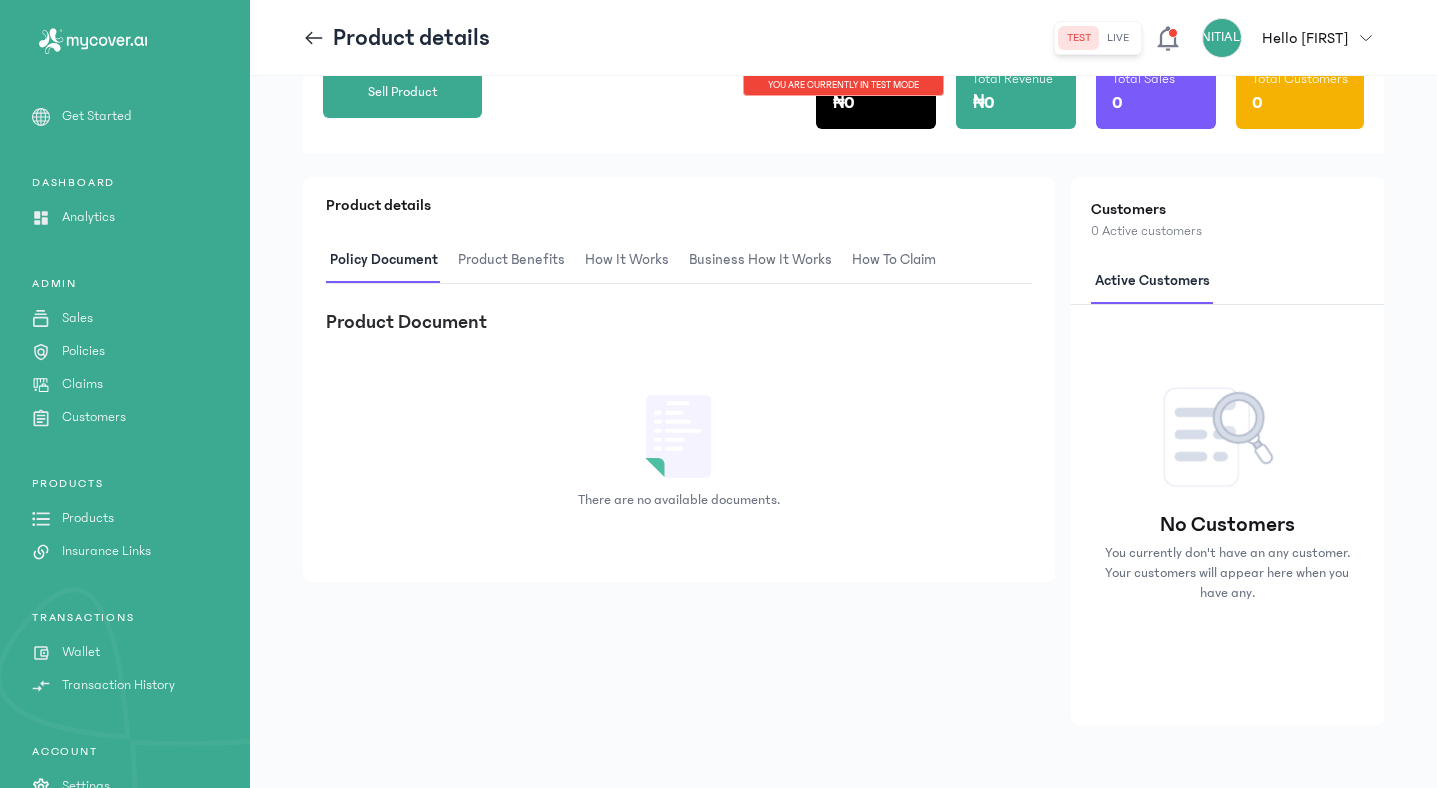 scroll, scrollTop: 0, scrollLeft: 0, axis: both 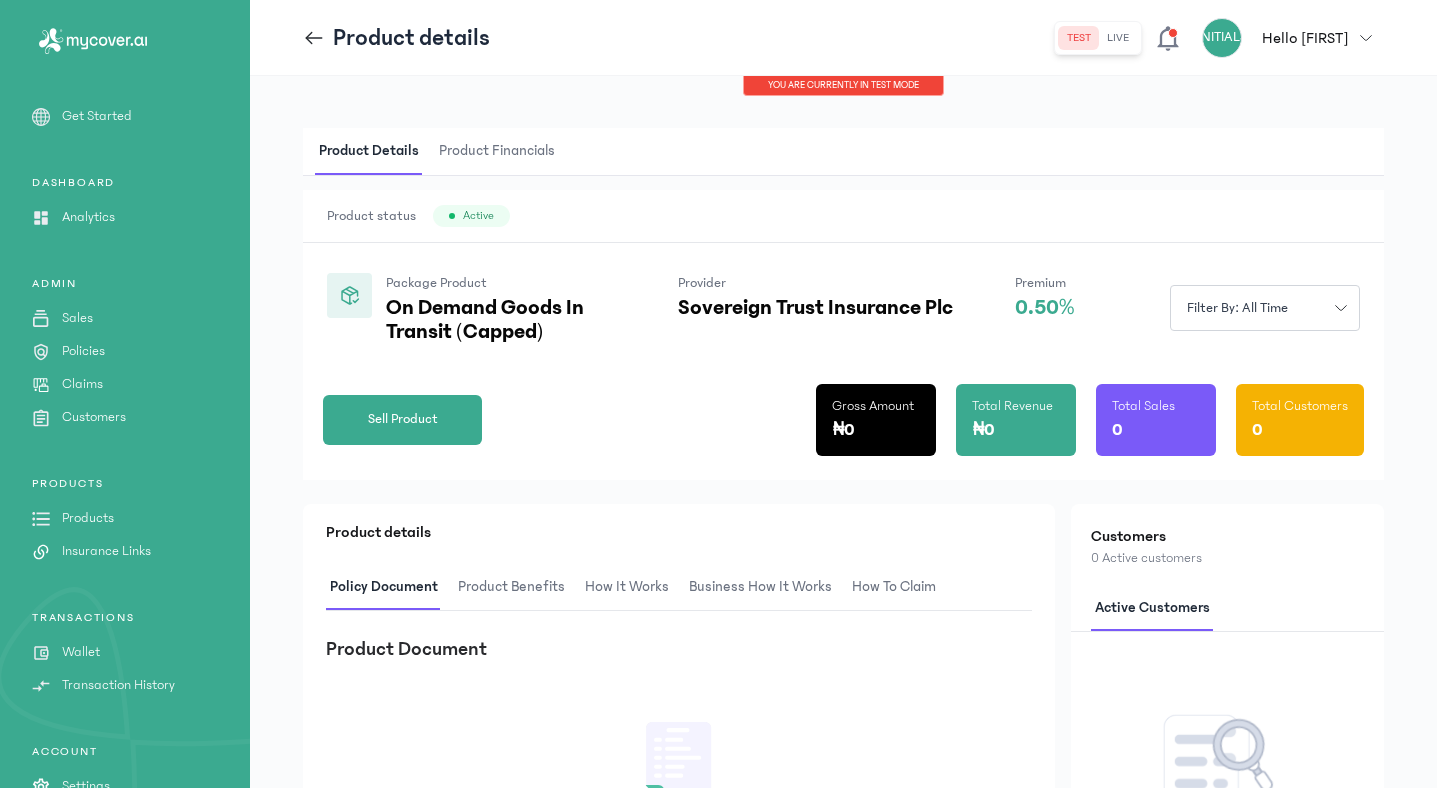 click 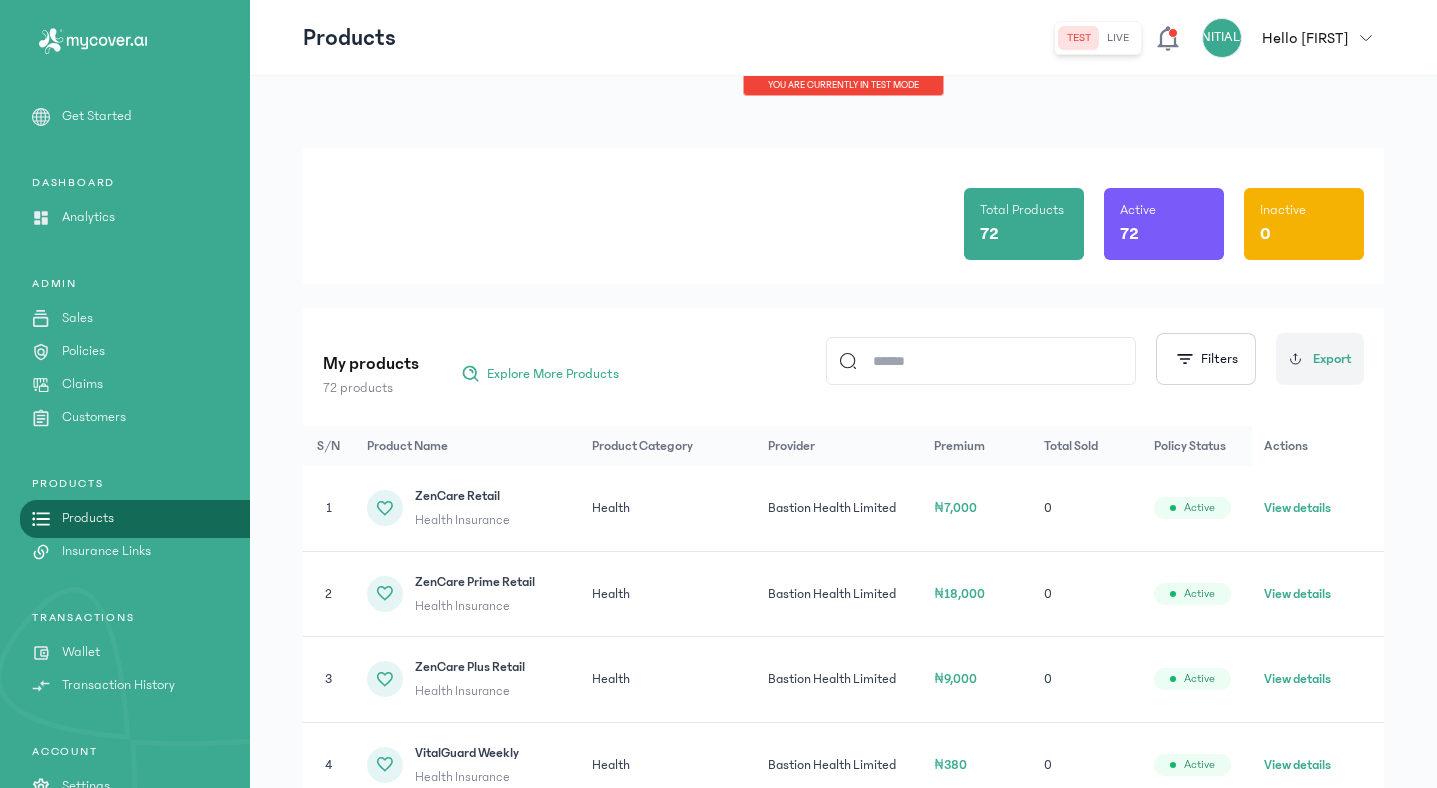 click 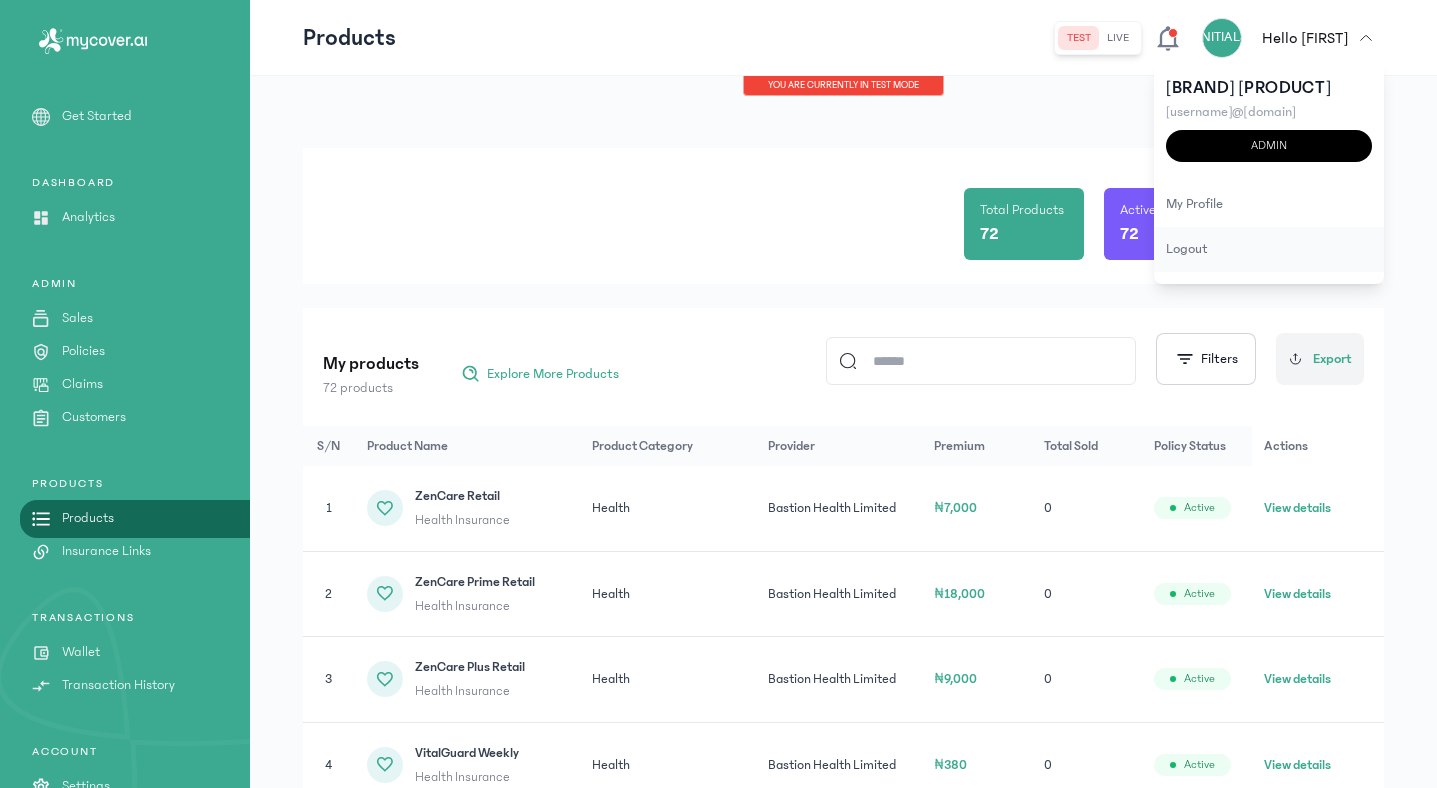 click on "logout" 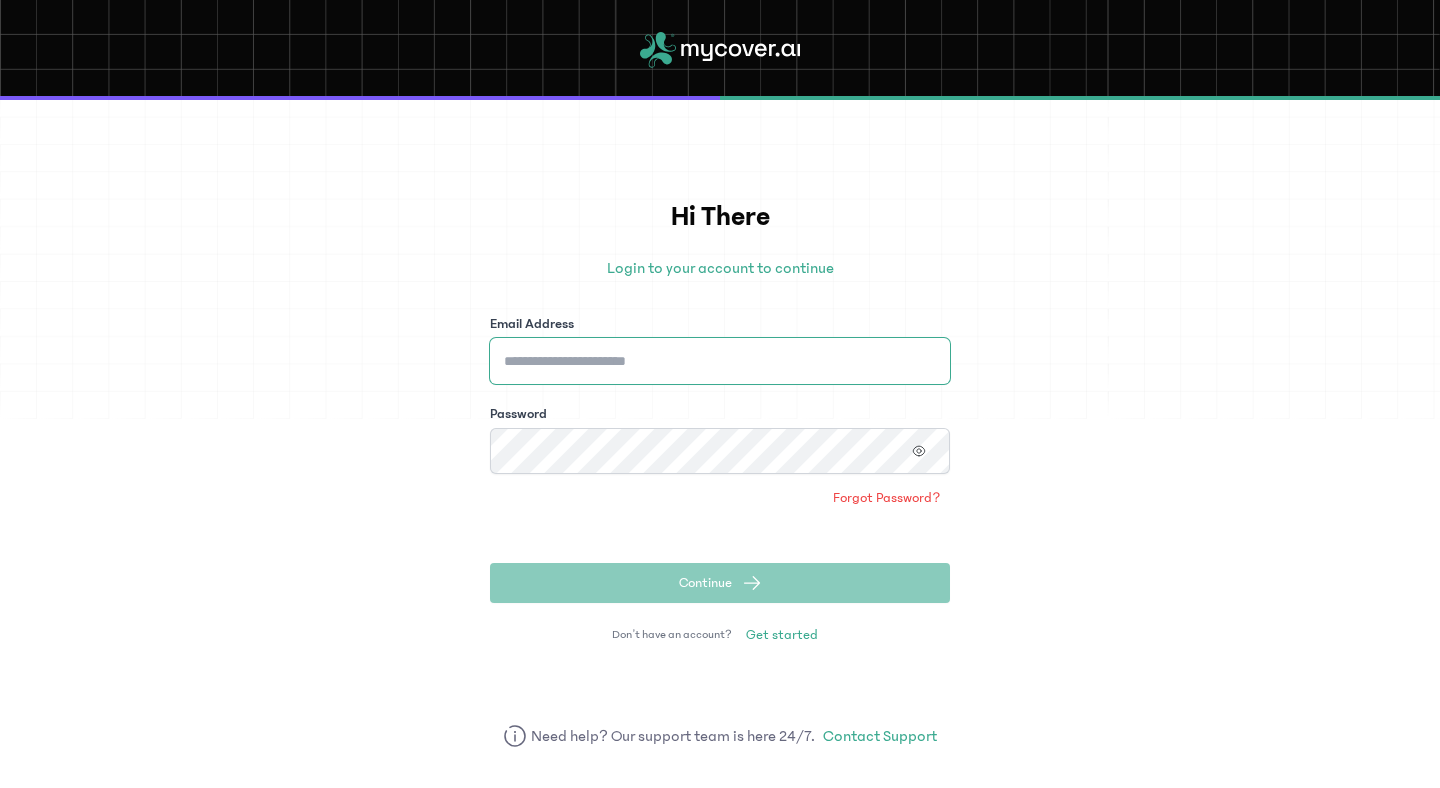 click on "Email Address" at bounding box center [720, 361] 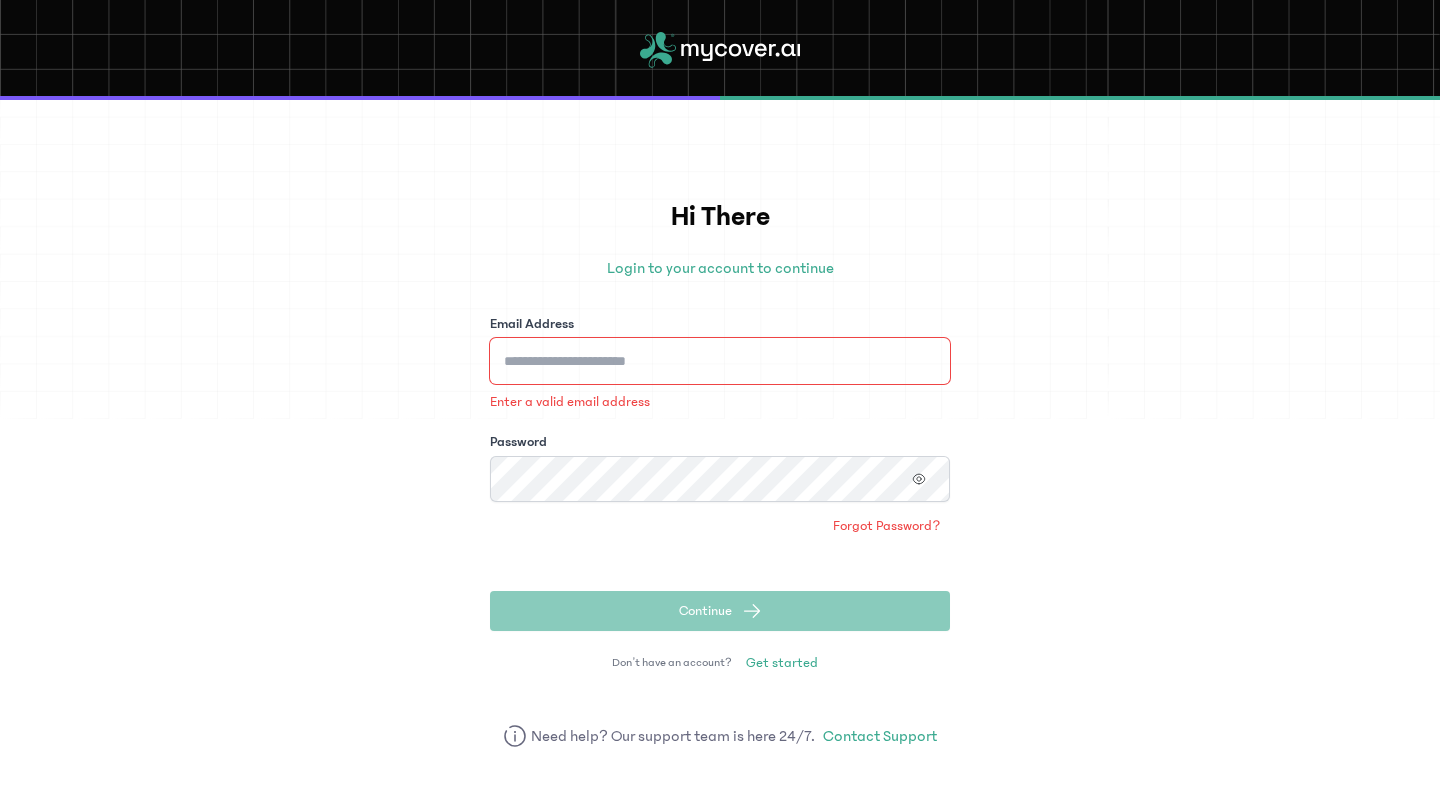 type on "**********" 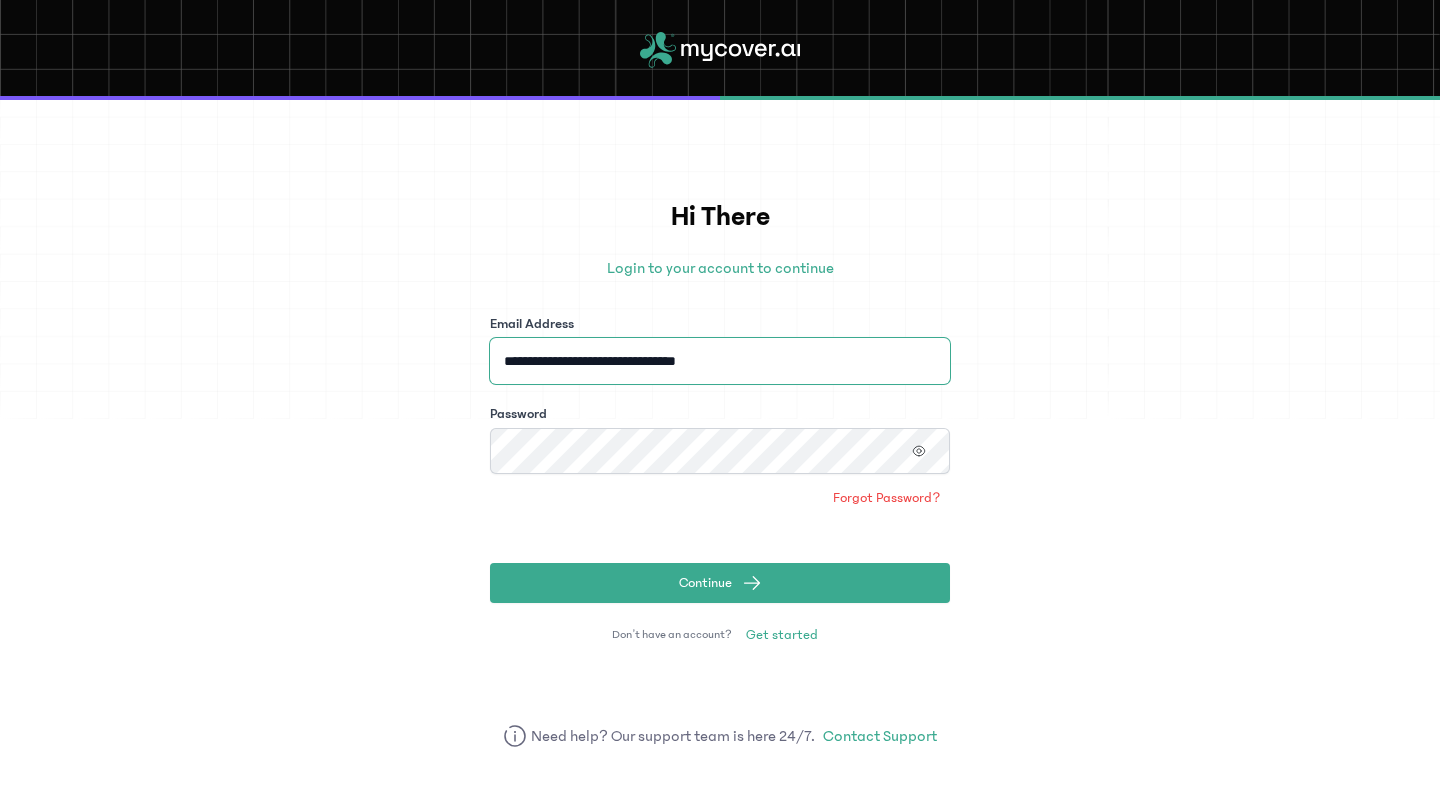 click on "Continue" 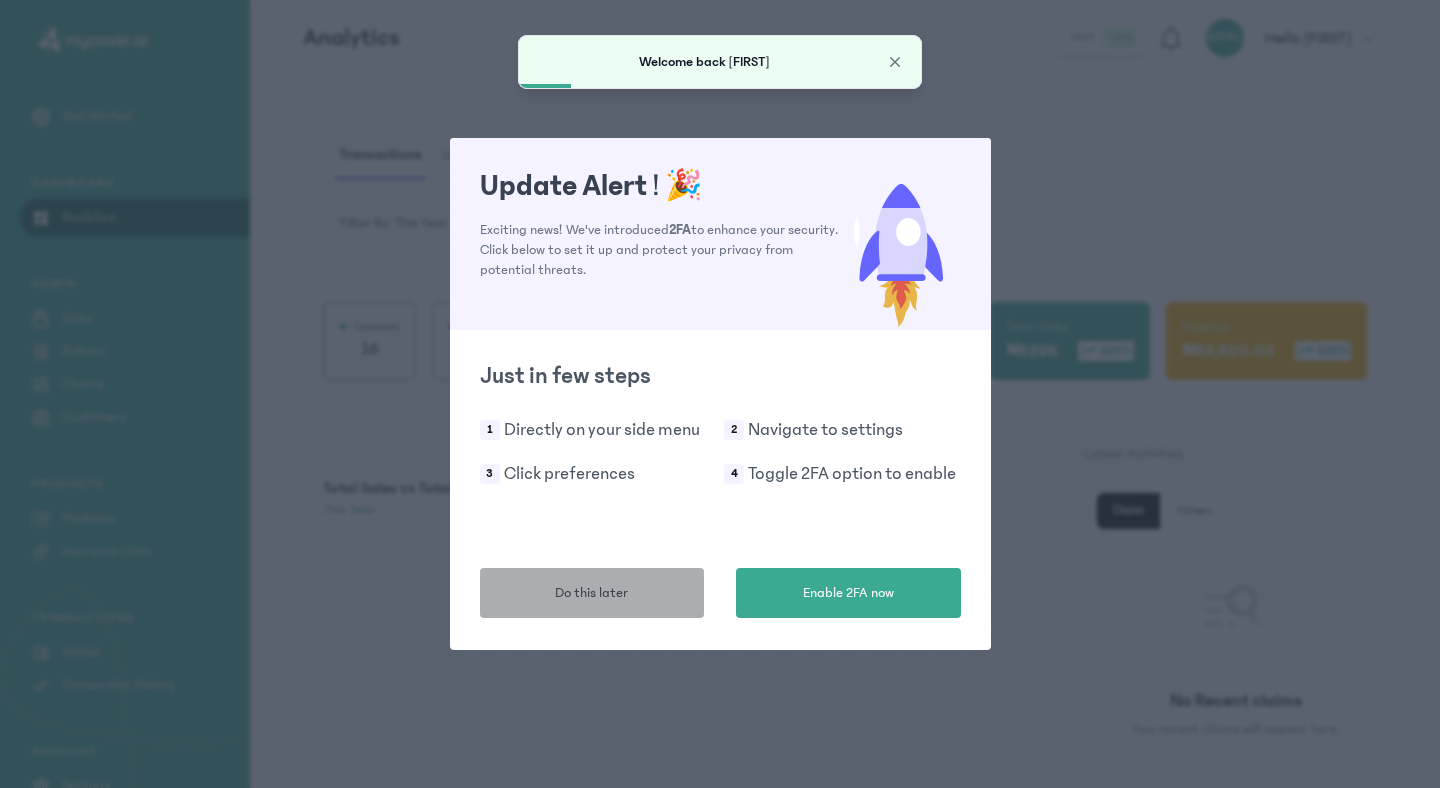 click on "Do this later" at bounding box center (592, 593) 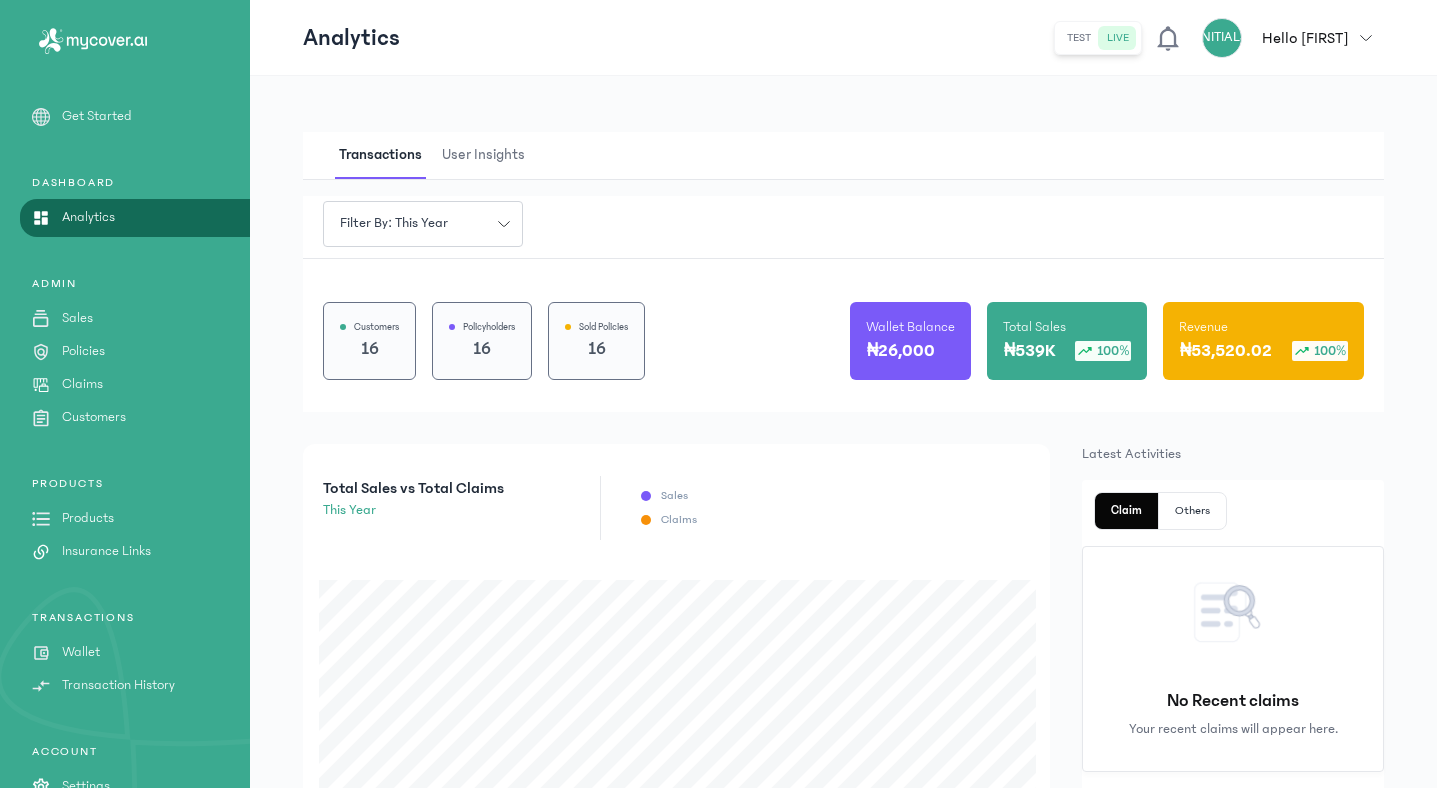 click on "Wallet" at bounding box center (81, 652) 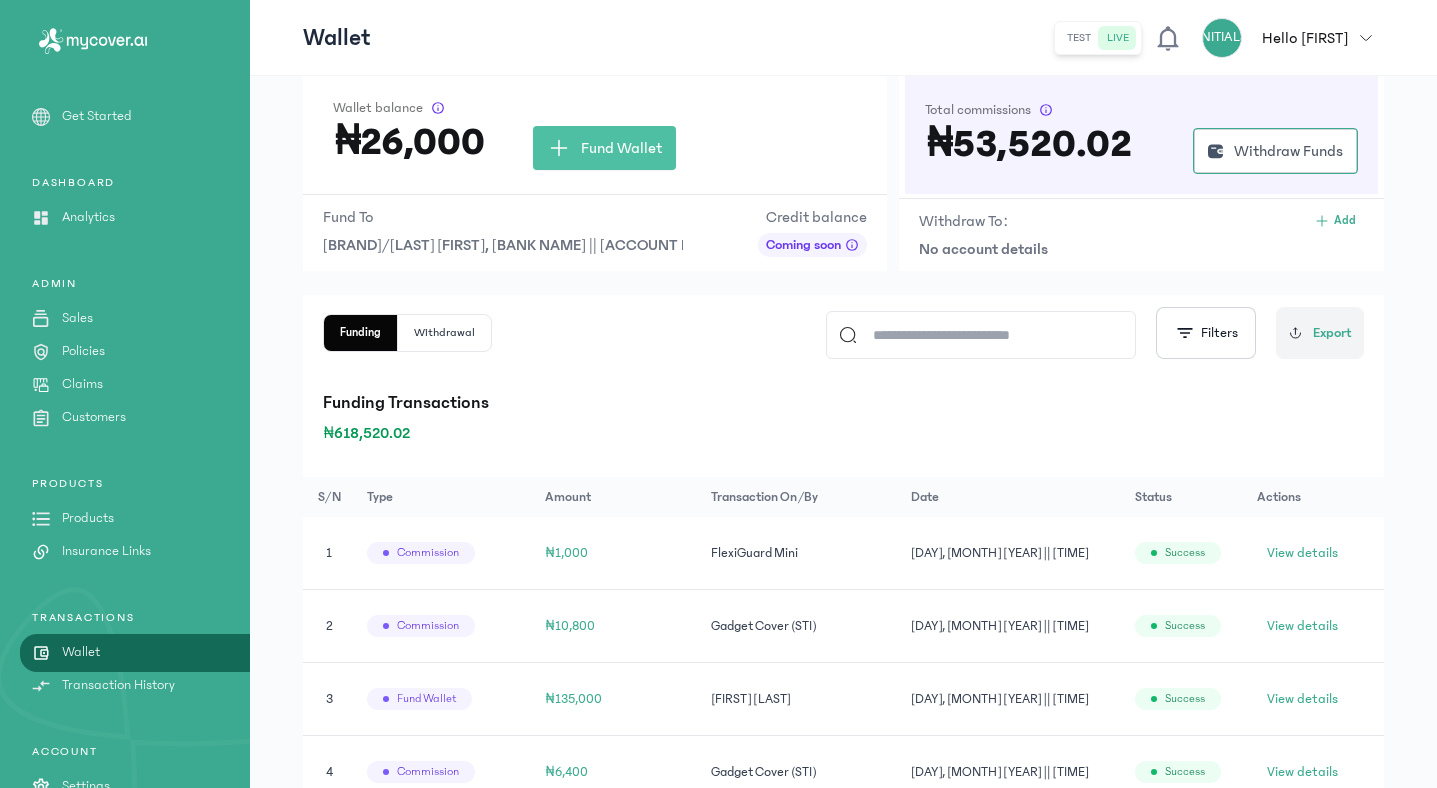 scroll, scrollTop: 0, scrollLeft: 0, axis: both 